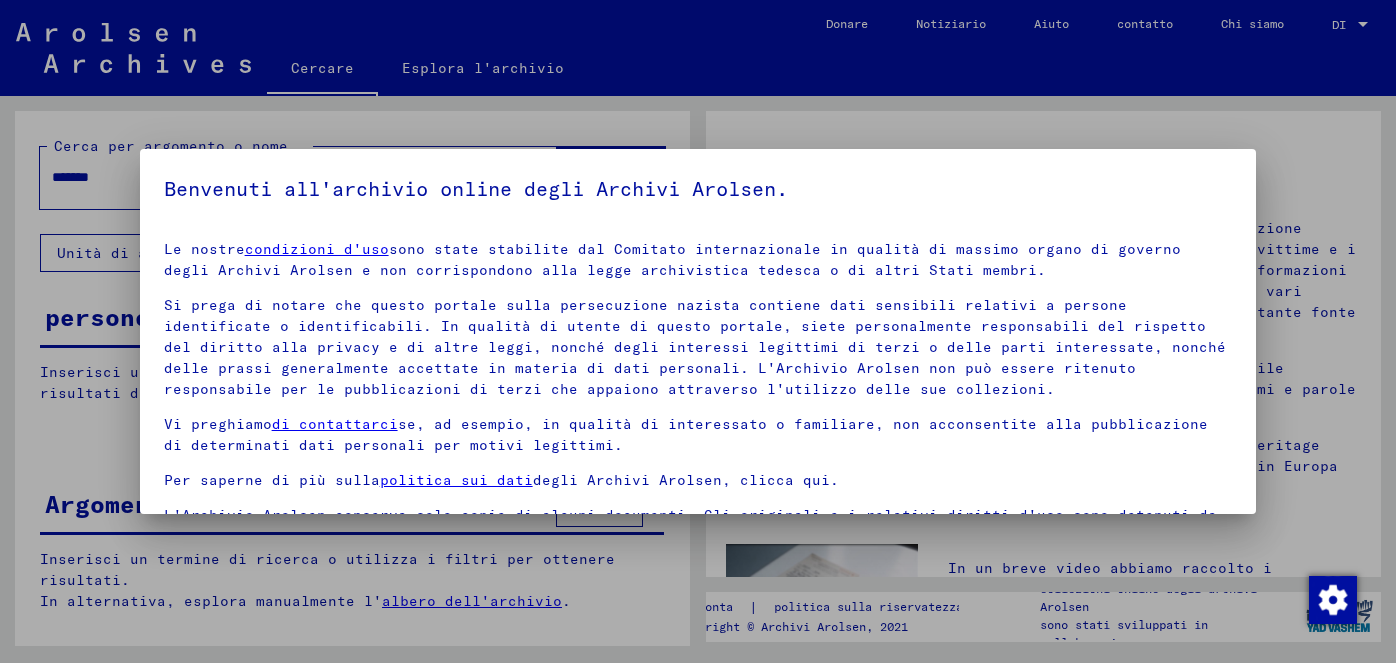 scroll, scrollTop: 0, scrollLeft: 0, axis: both 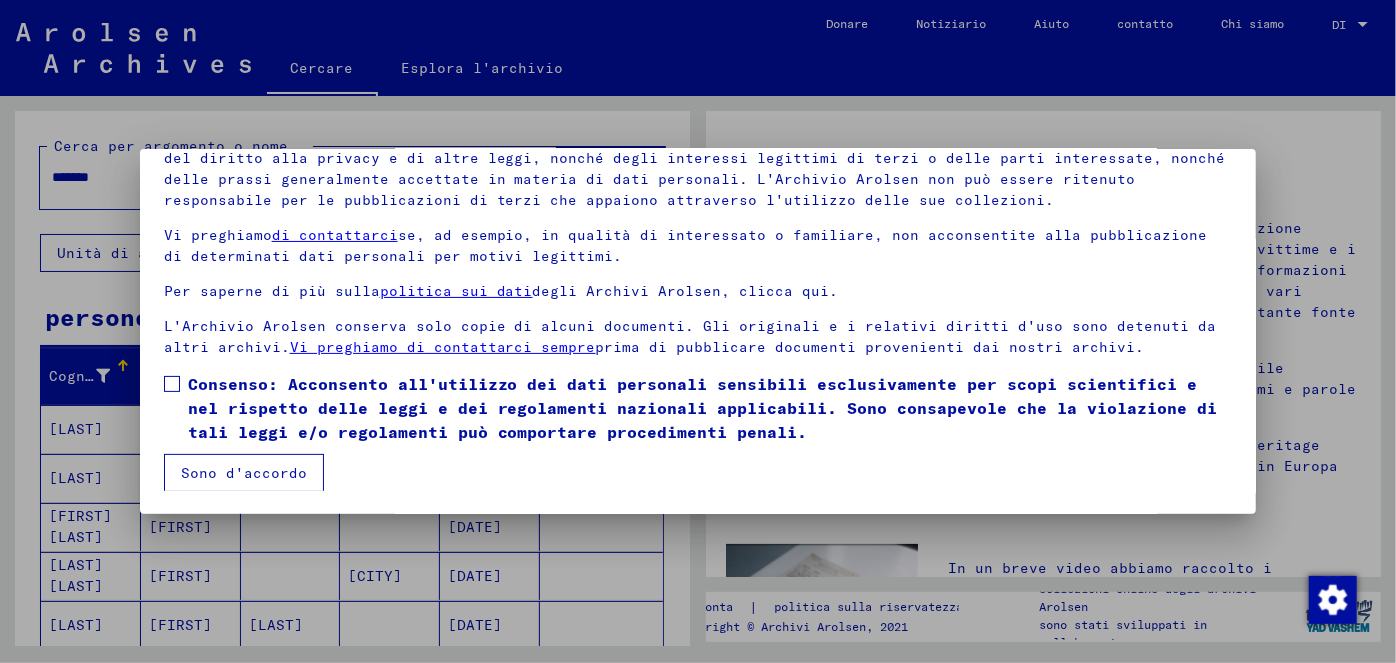 click at bounding box center [172, 384] 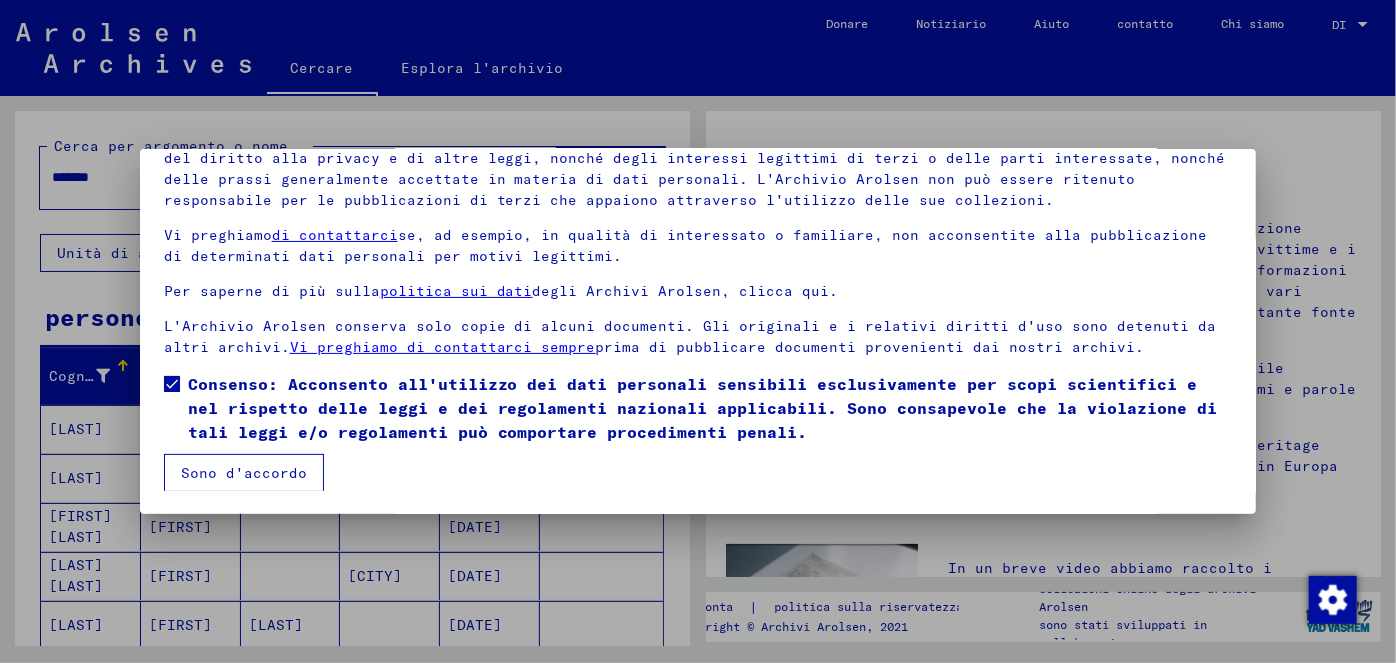click on "Sono d'accordo" at bounding box center [244, 473] 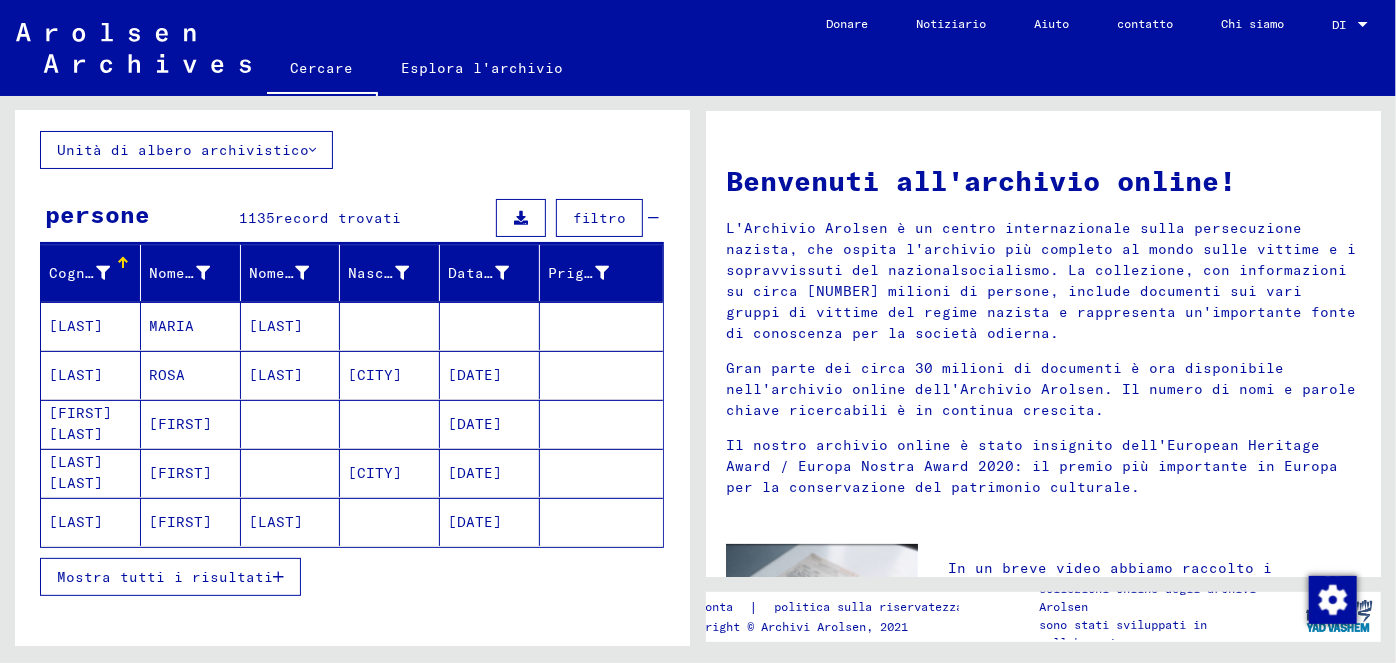 scroll, scrollTop: 135, scrollLeft: 0, axis: vertical 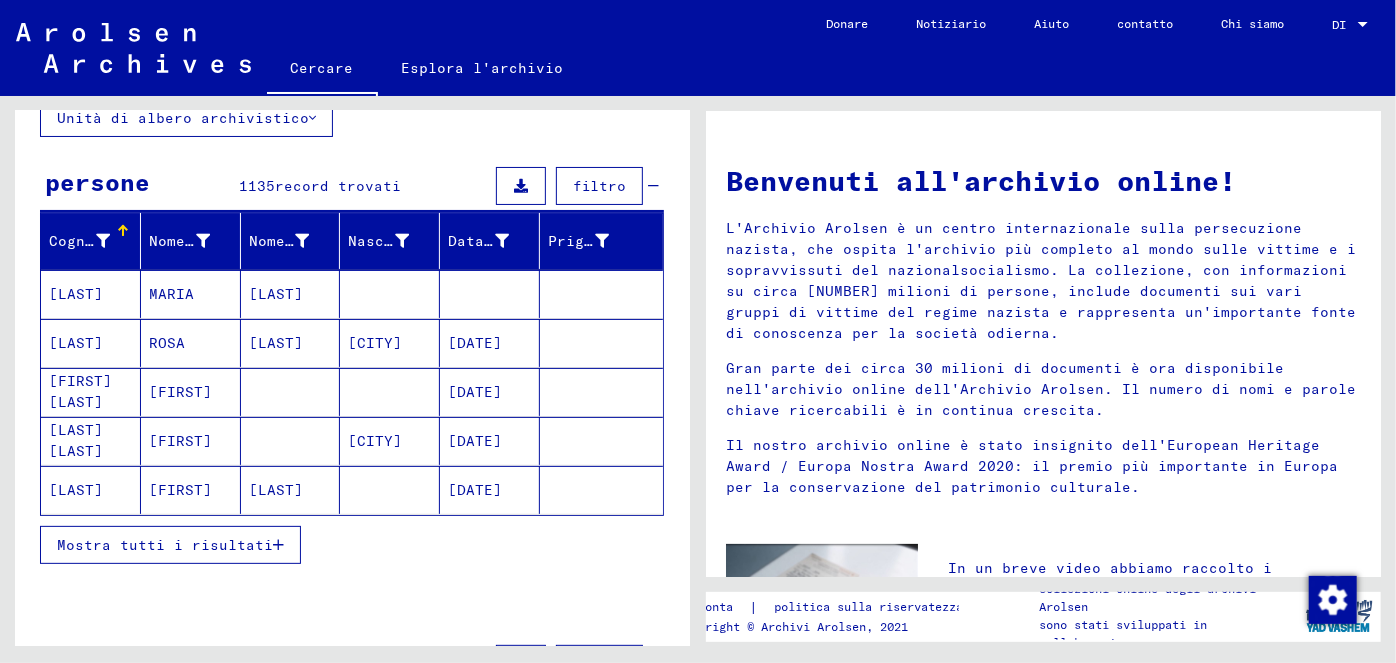 click at bounding box center (278, 545) 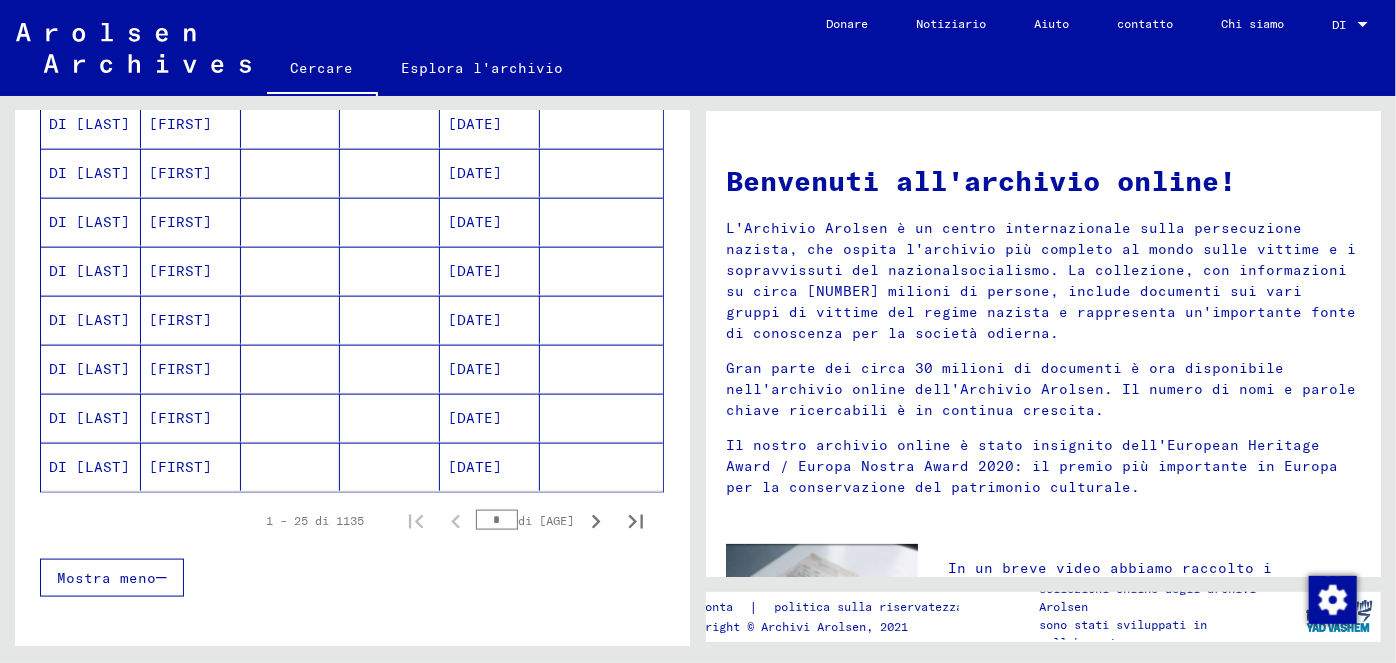 scroll, scrollTop: 1148, scrollLeft: 0, axis: vertical 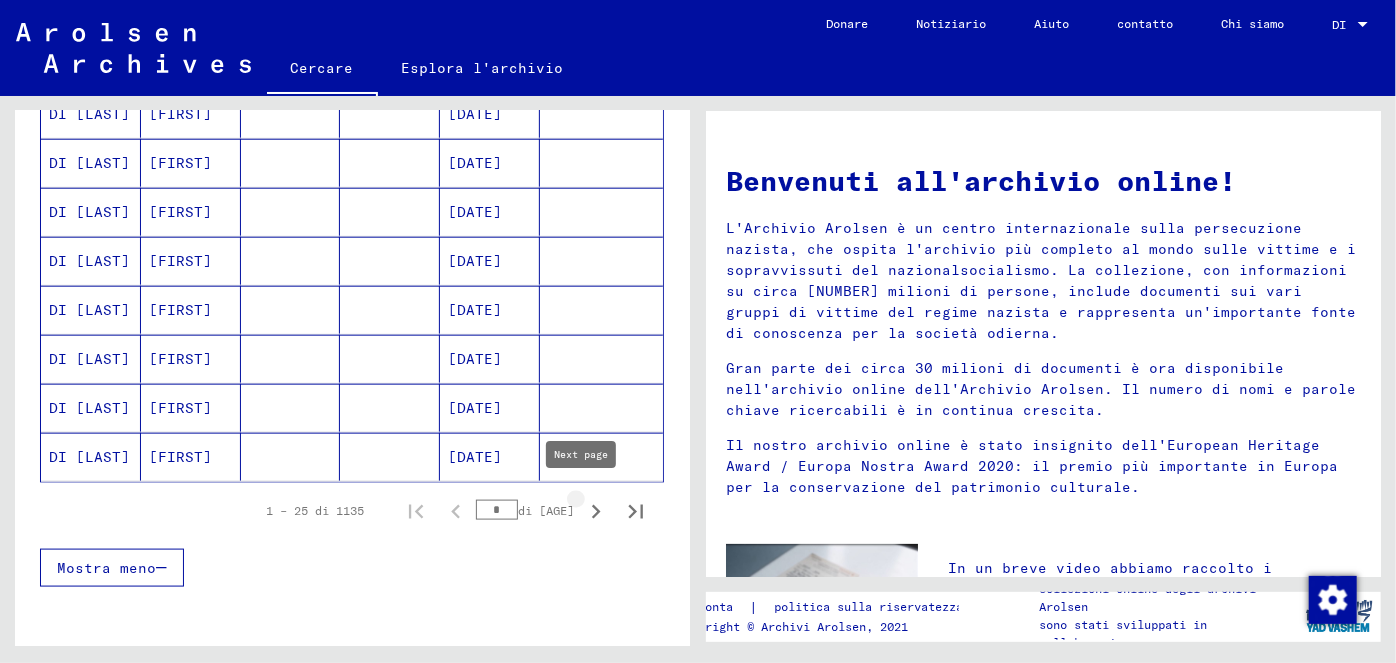 click at bounding box center (596, 512) 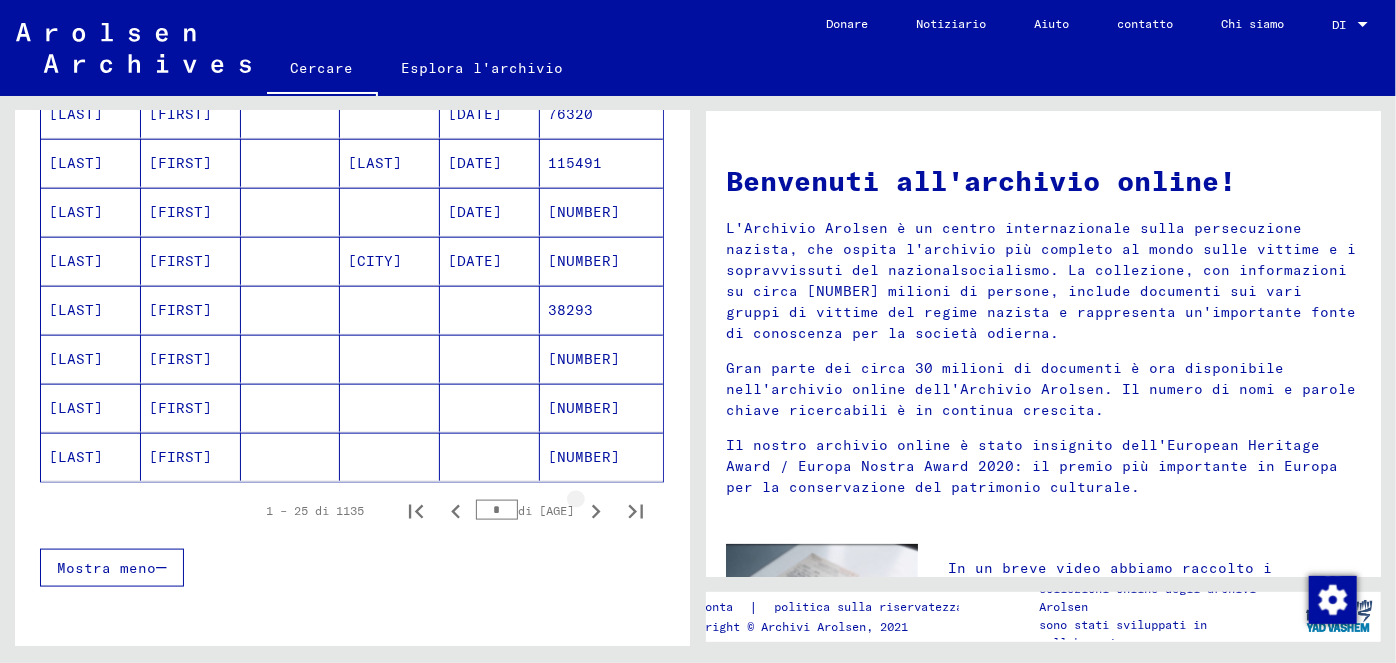 click at bounding box center [596, 512] 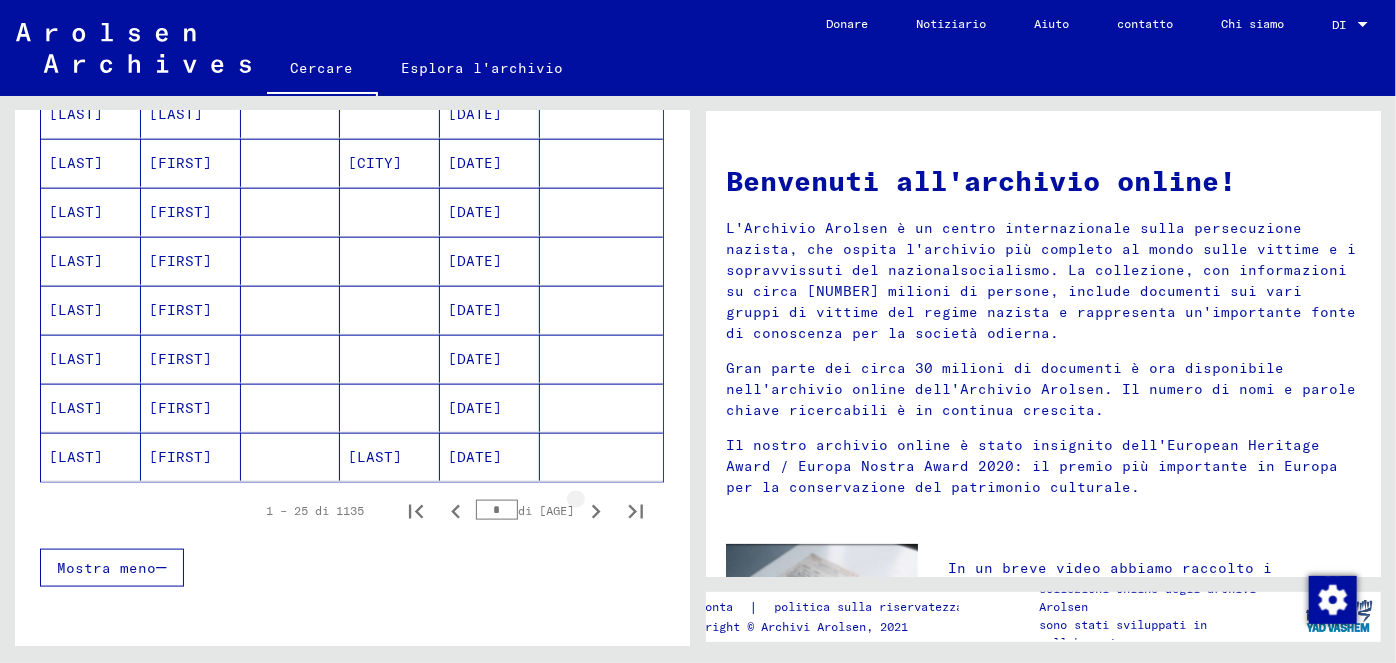 click at bounding box center (596, 512) 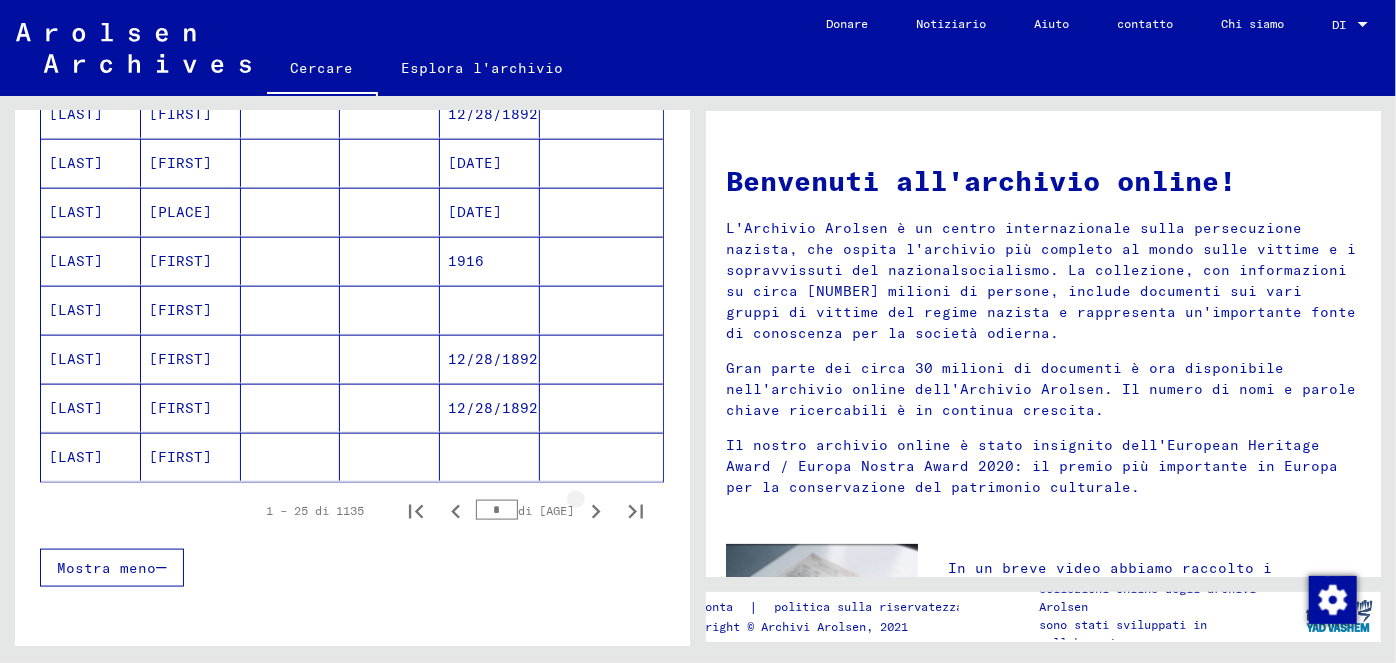click at bounding box center [596, 512] 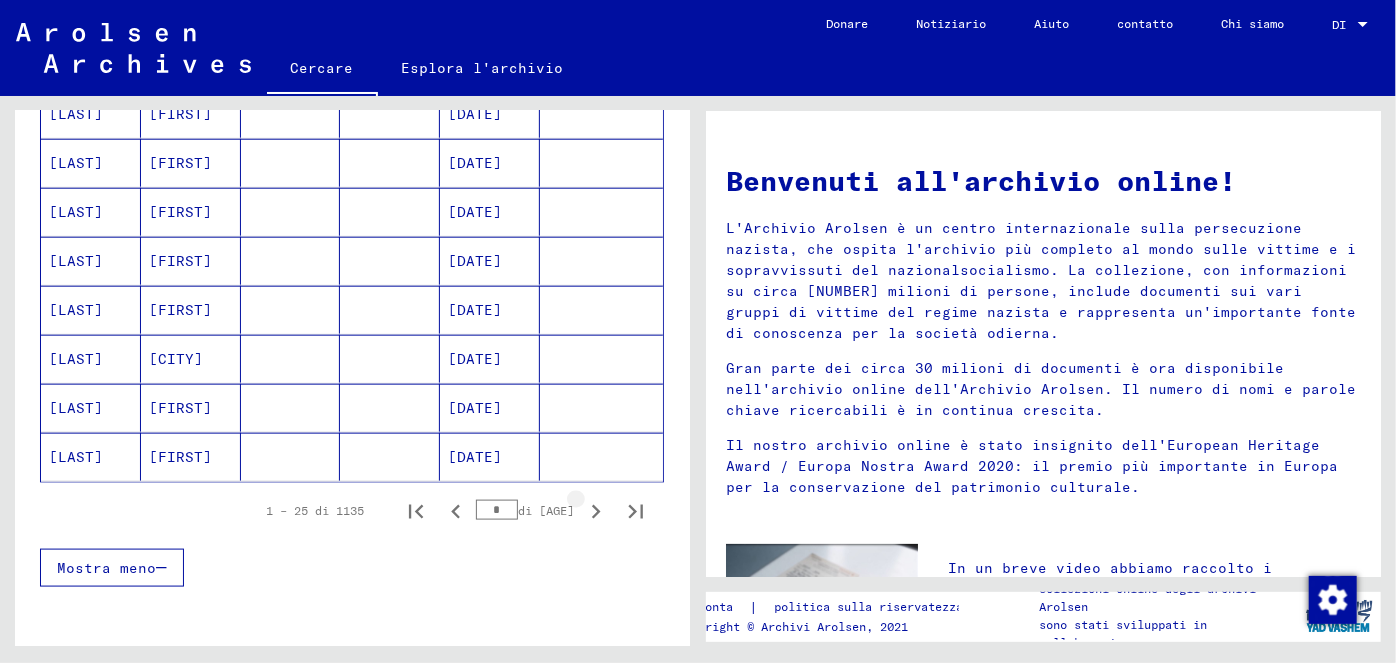 click at bounding box center [596, 512] 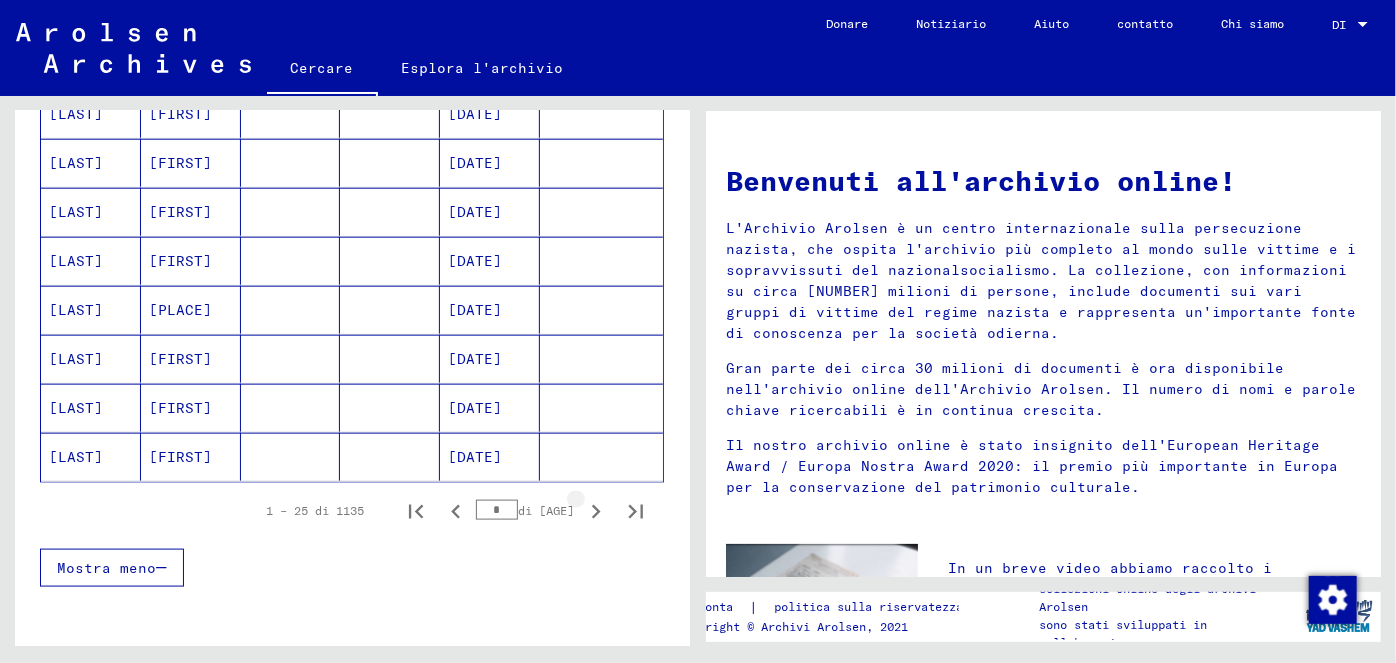 click at bounding box center (596, 512) 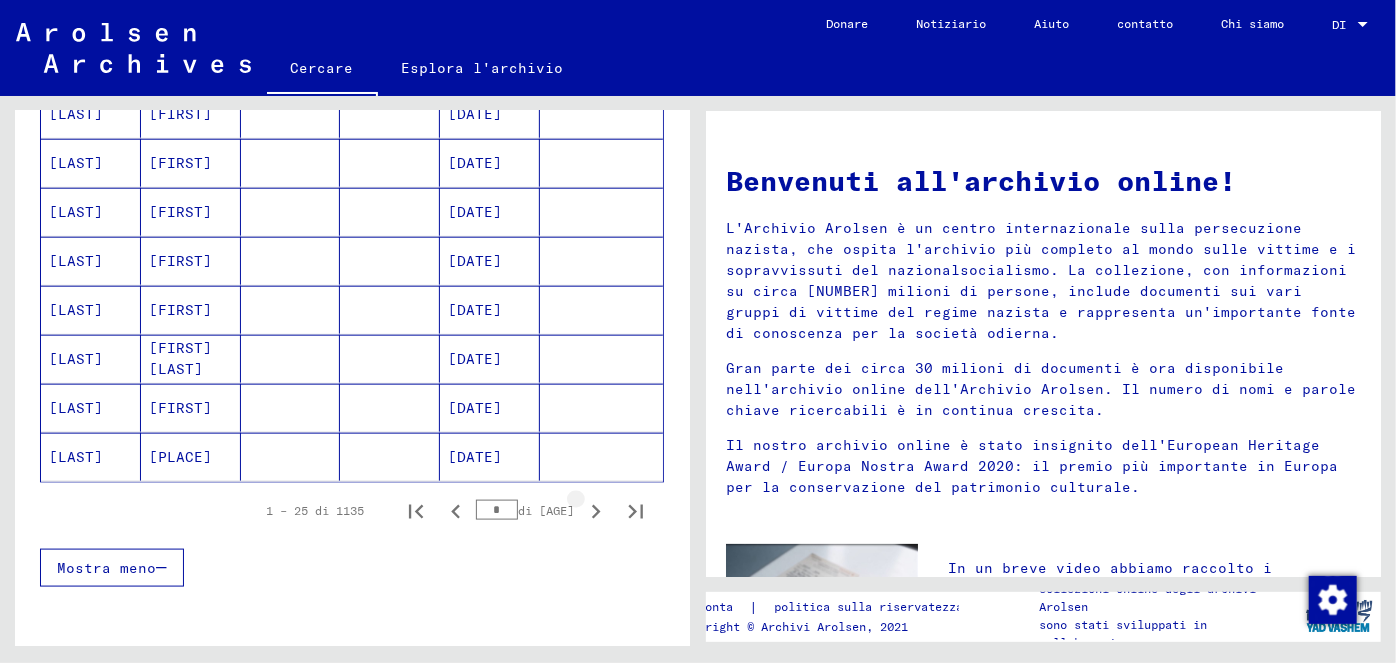 click at bounding box center [596, 512] 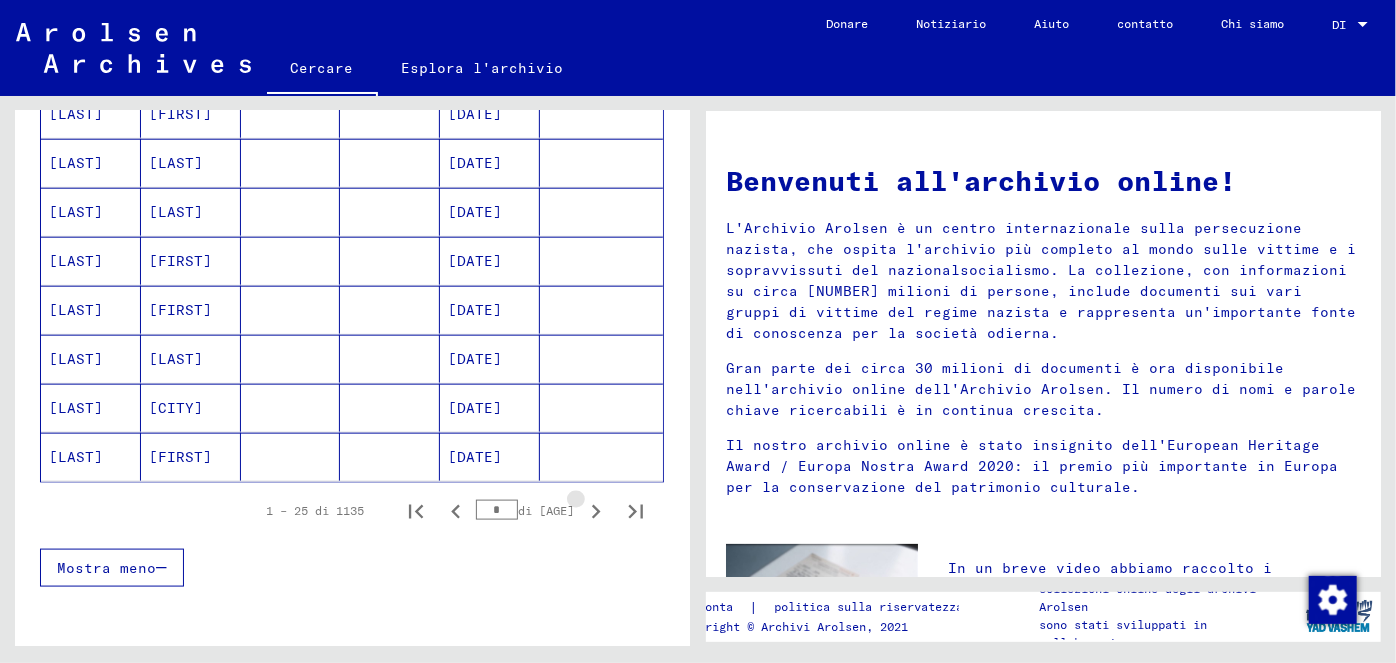 click at bounding box center (596, 512) 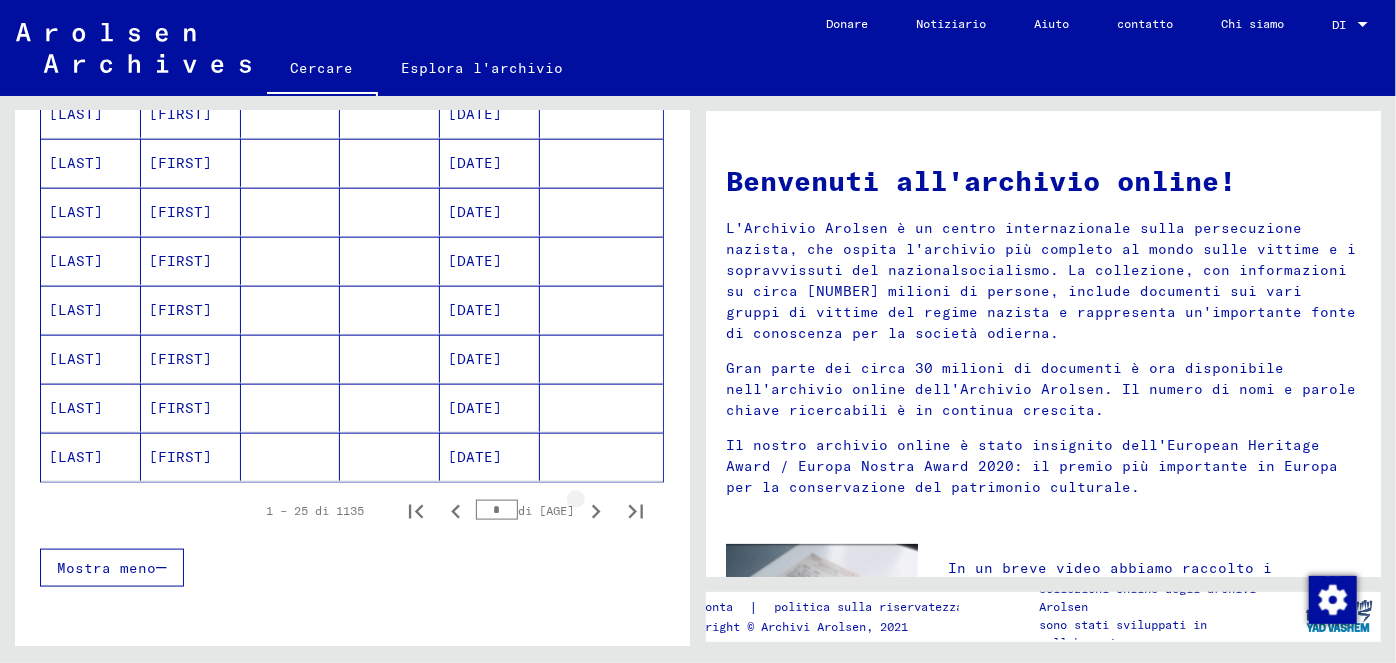 click at bounding box center [596, 512] 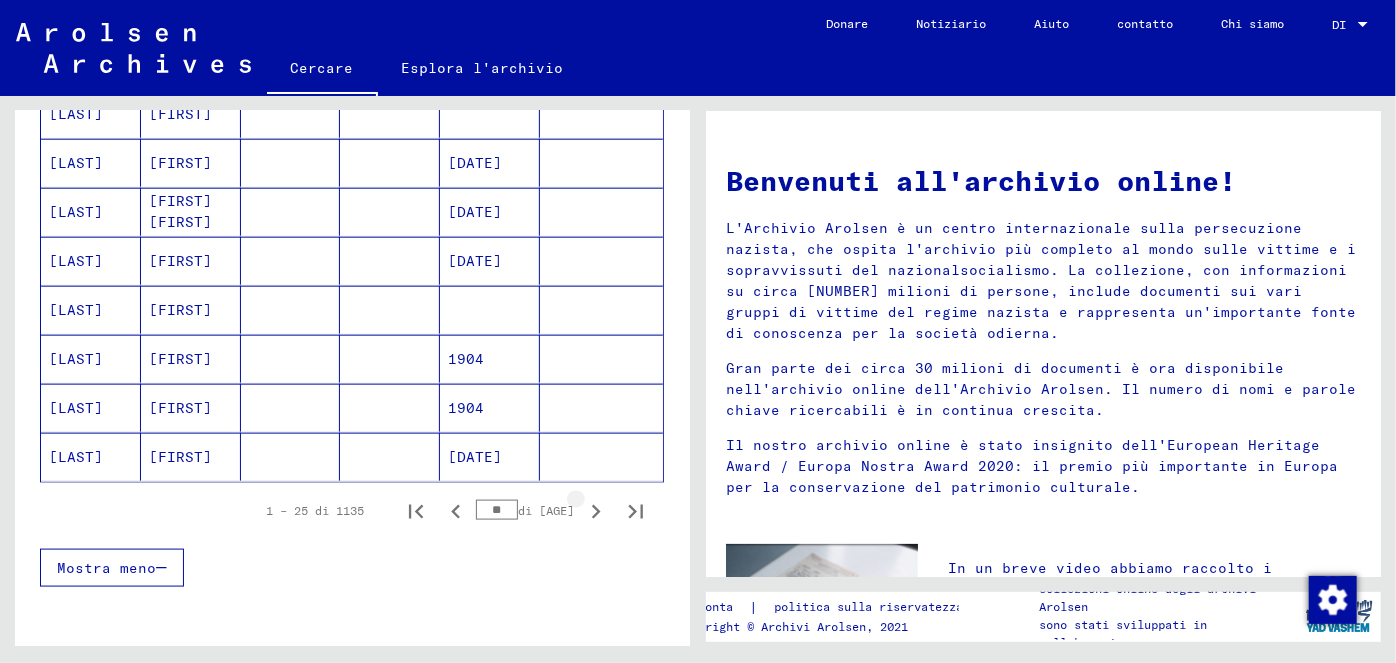 click at bounding box center [596, 512] 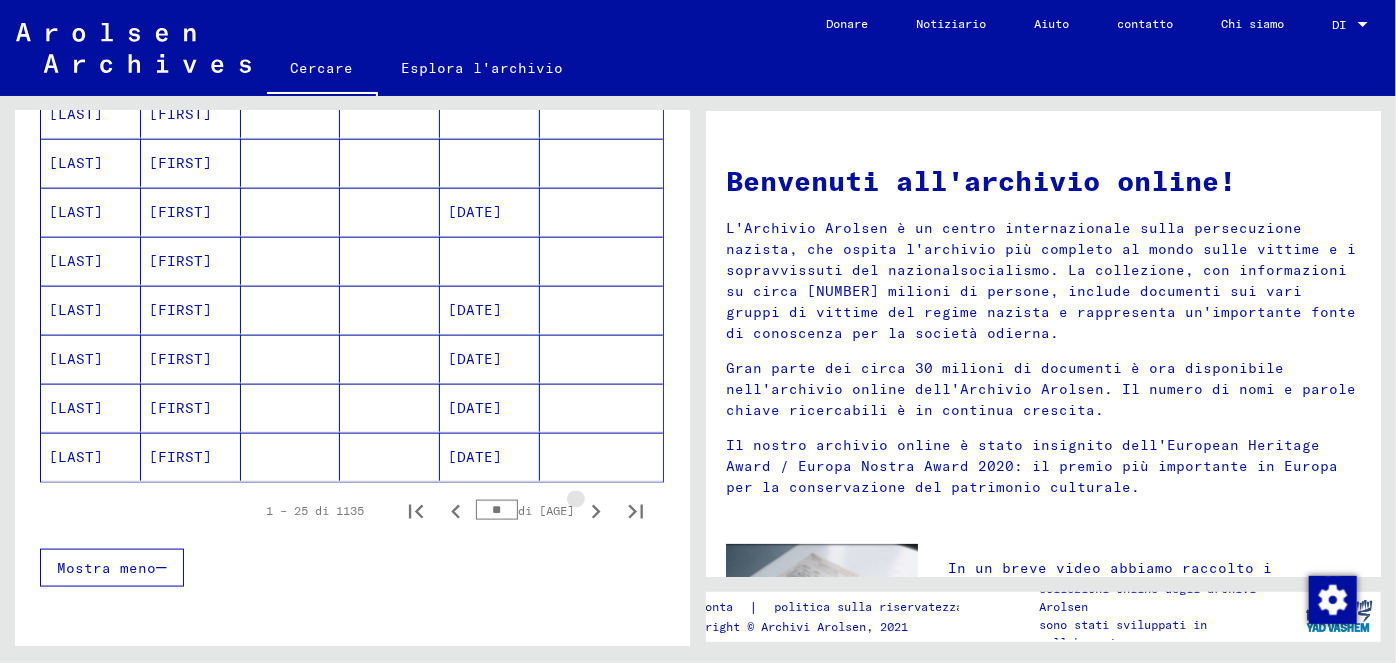 click at bounding box center (596, 512) 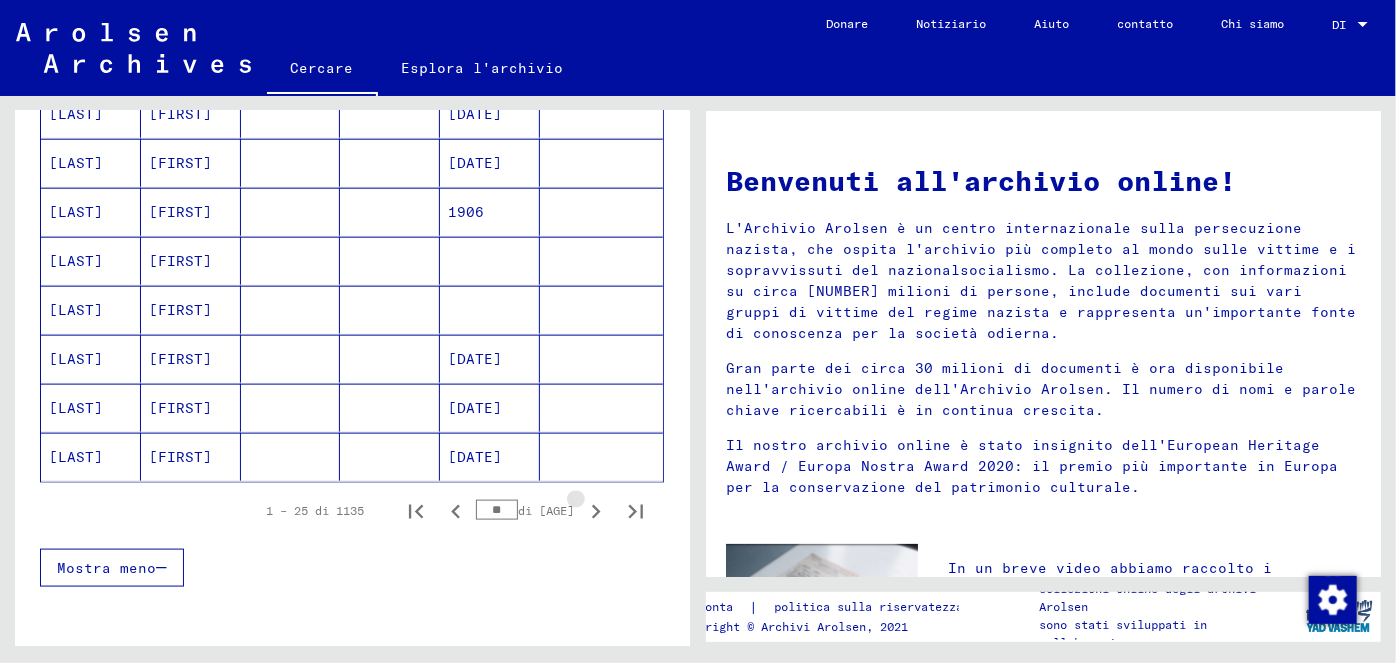 click at bounding box center [596, 512] 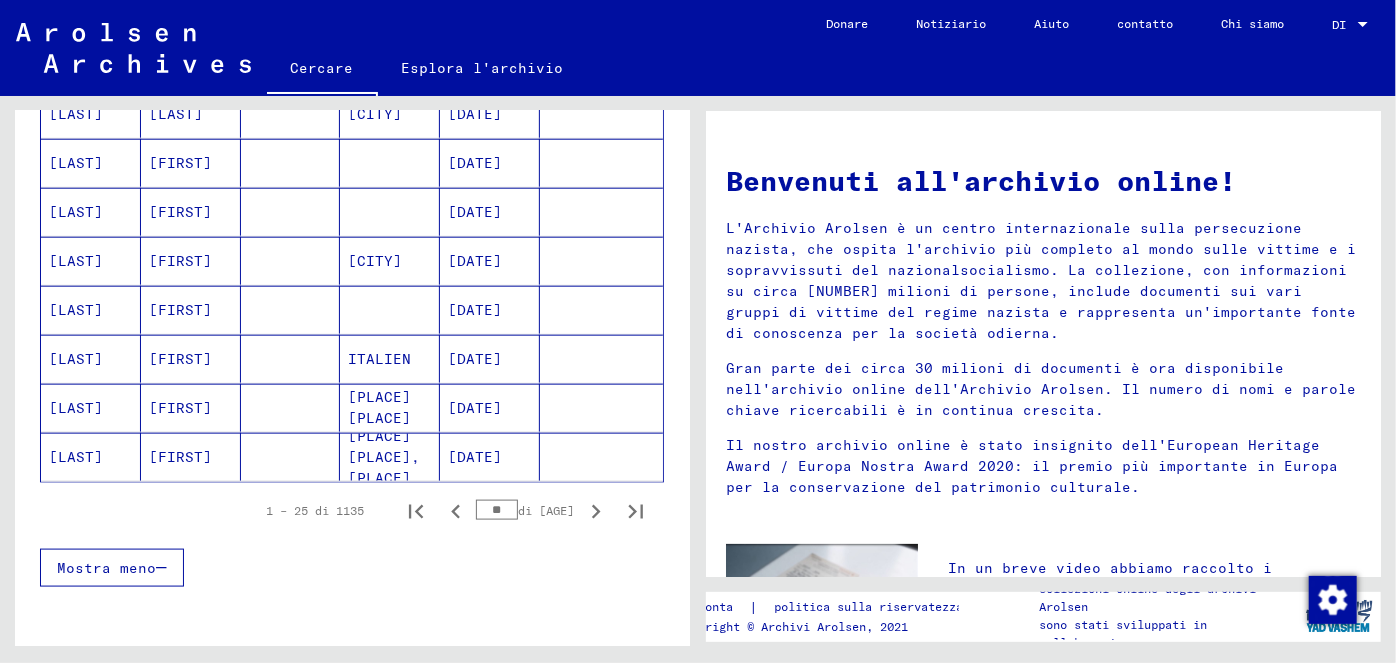 click at bounding box center (596, 512) 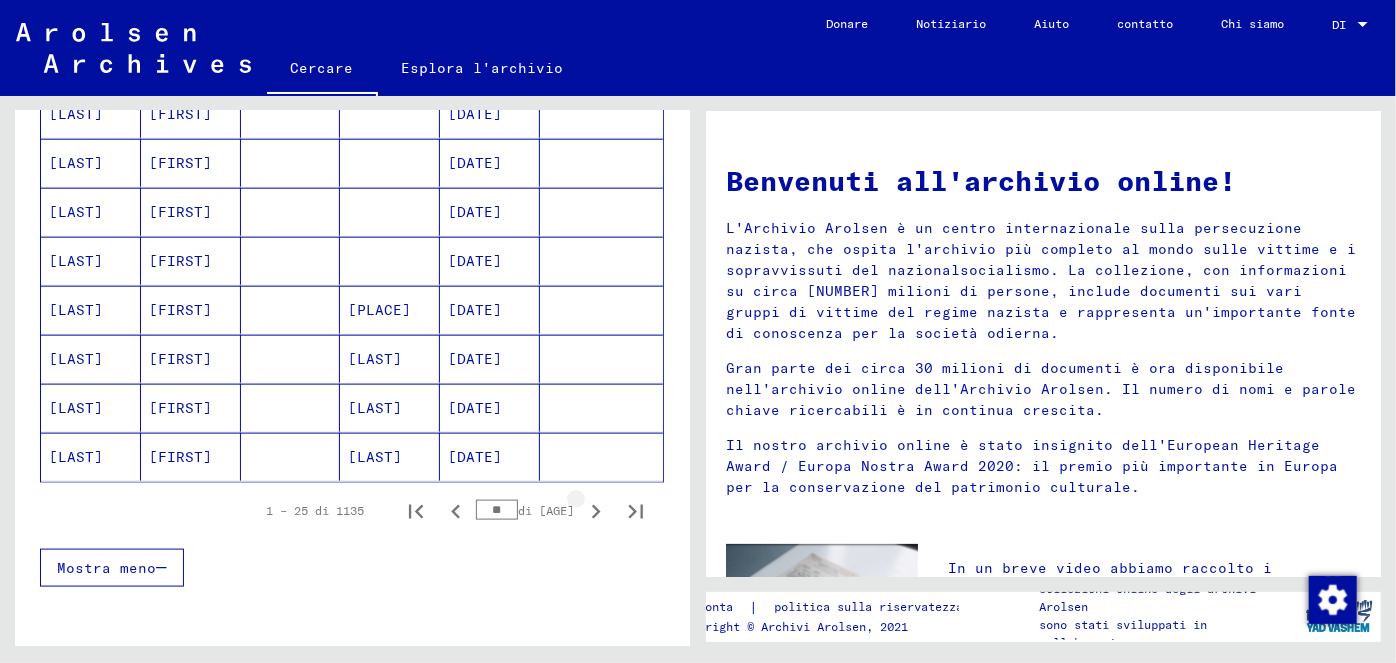 click at bounding box center (596, 512) 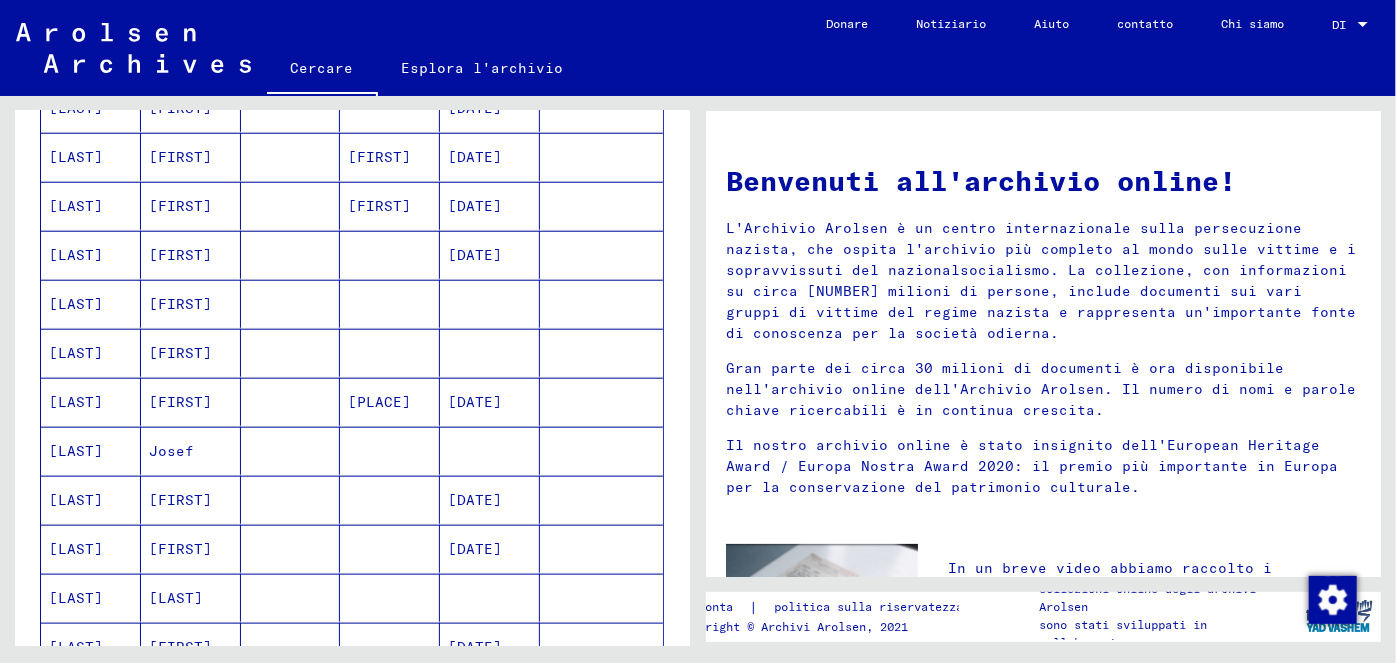 scroll, scrollTop: 0, scrollLeft: 0, axis: both 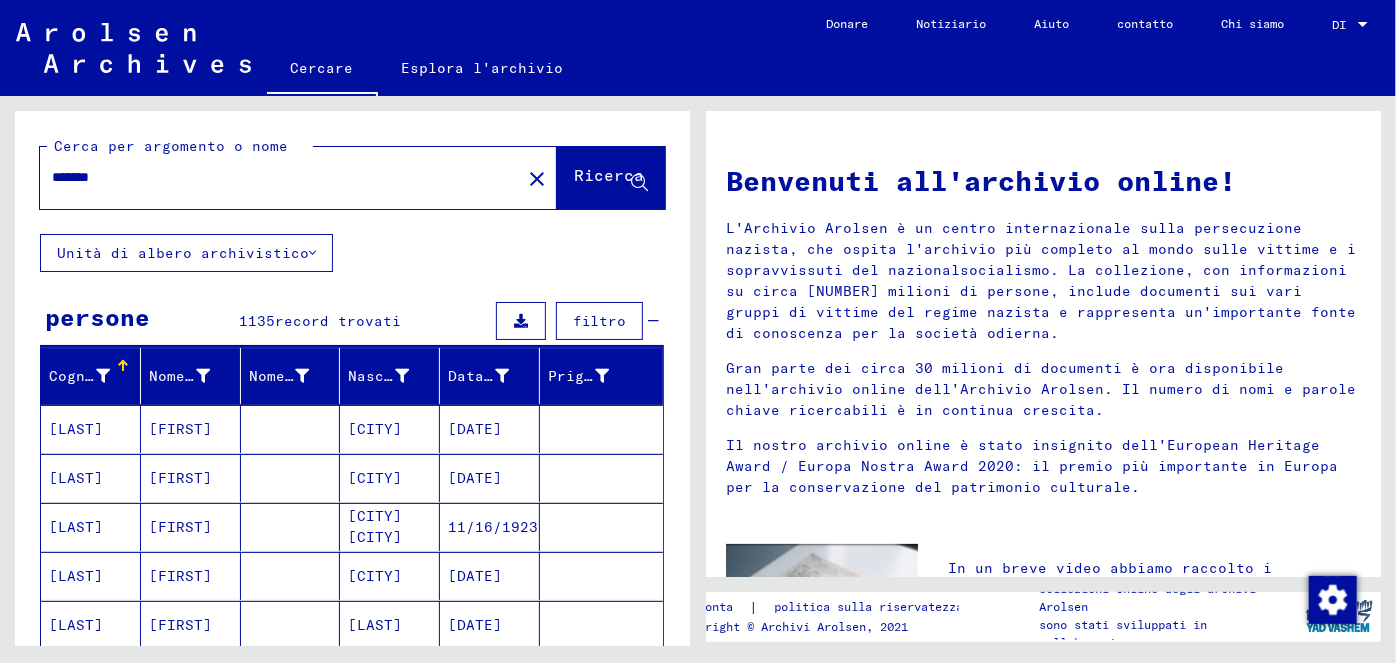 drag, startPoint x: 142, startPoint y: 177, endPoint x: 32, endPoint y: 170, distance: 110.2225 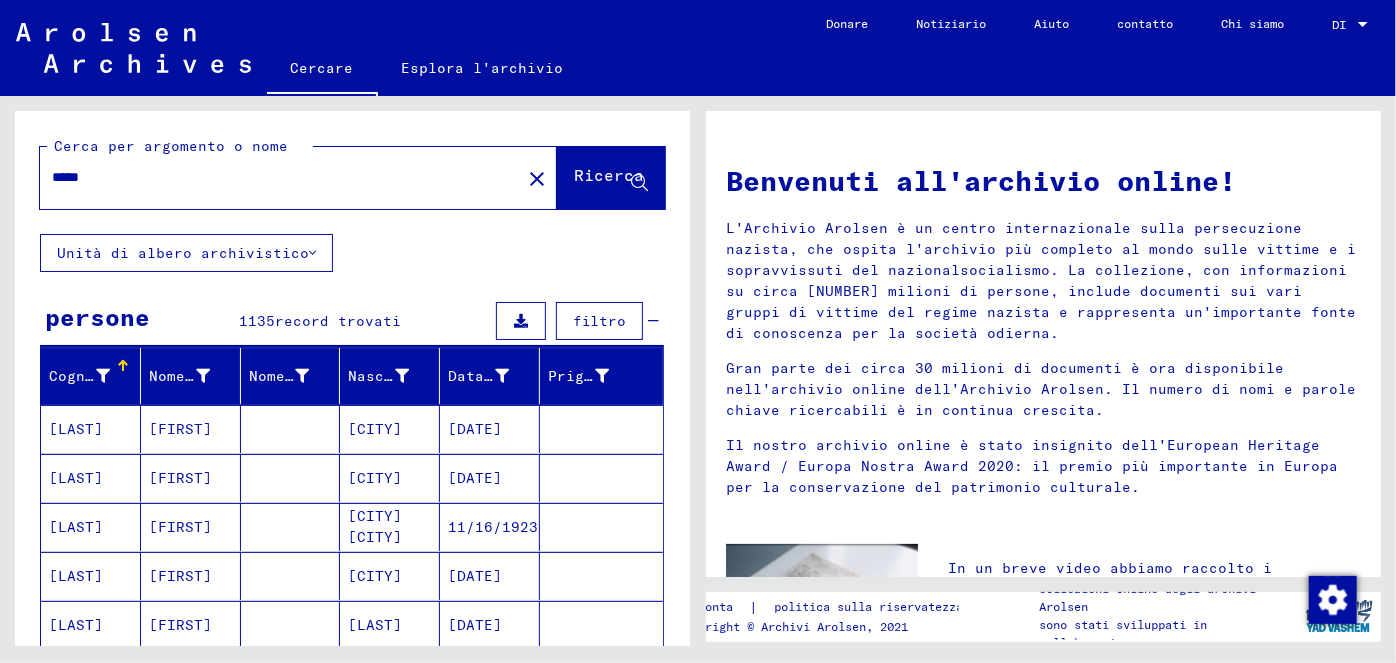 click on "Ricerca" at bounding box center [609, 175] 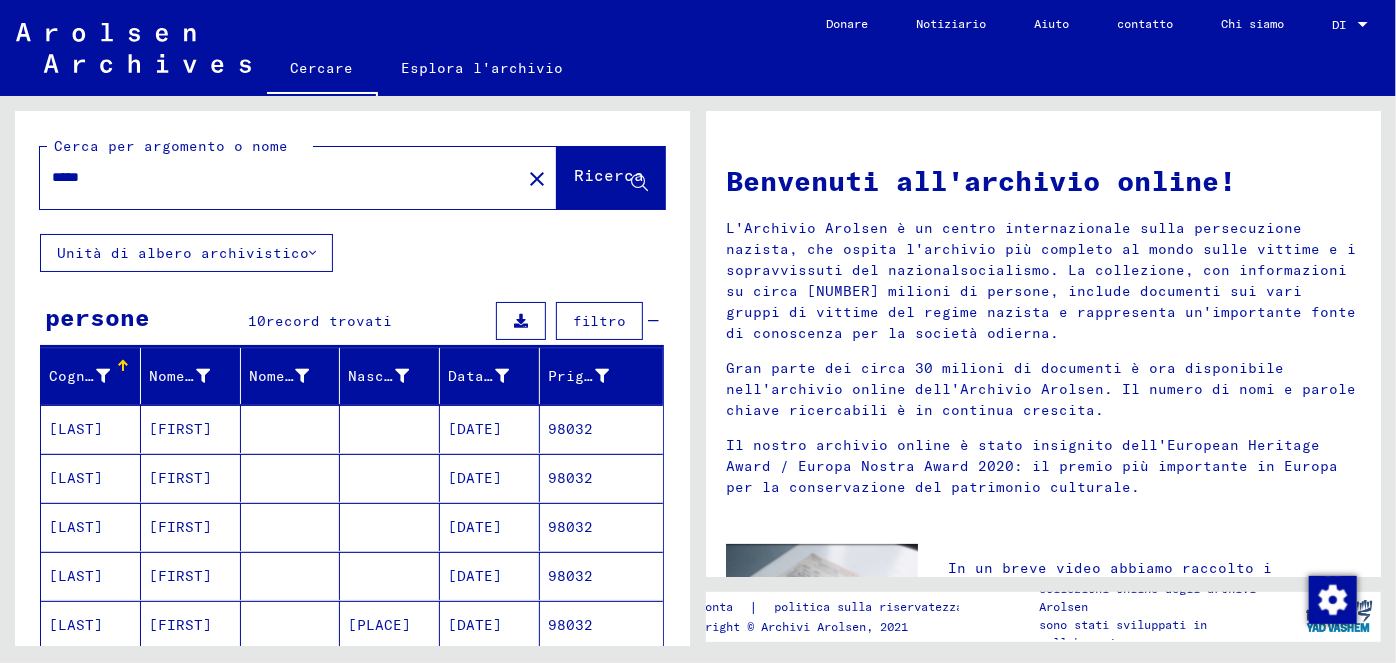 click on "[DATE]" at bounding box center (475, 429) 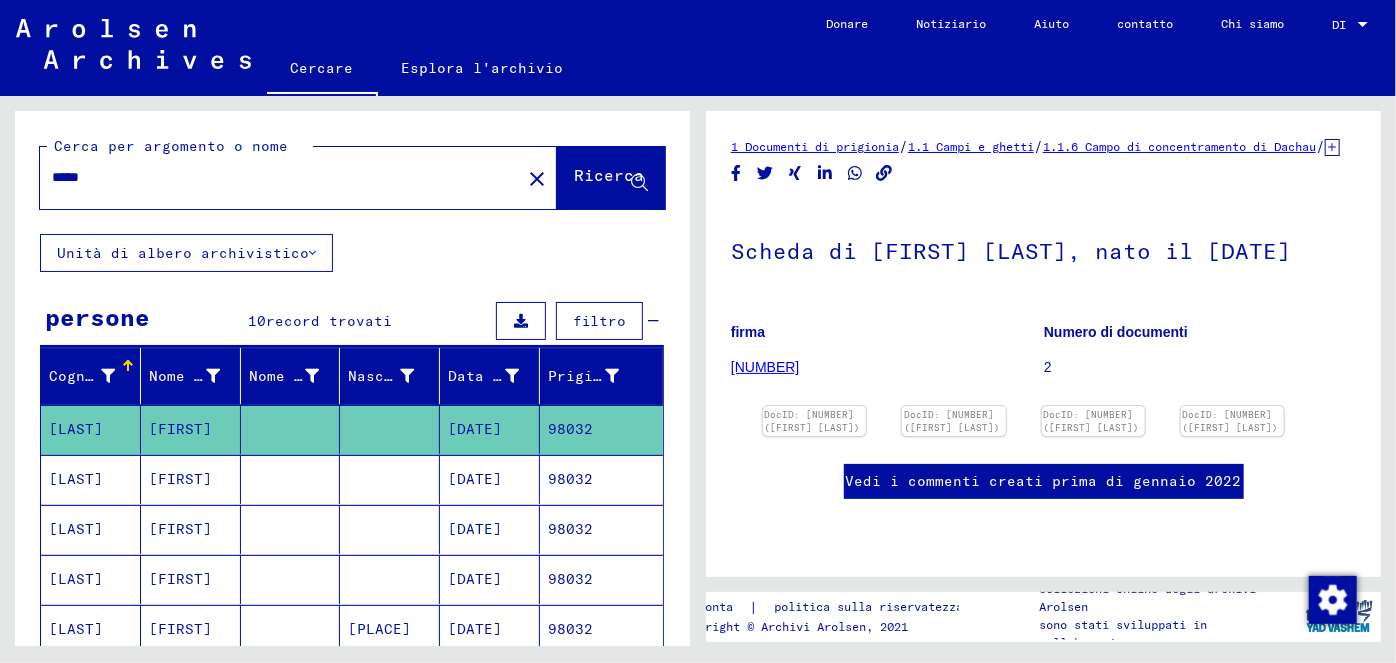 scroll, scrollTop: 0, scrollLeft: 0, axis: both 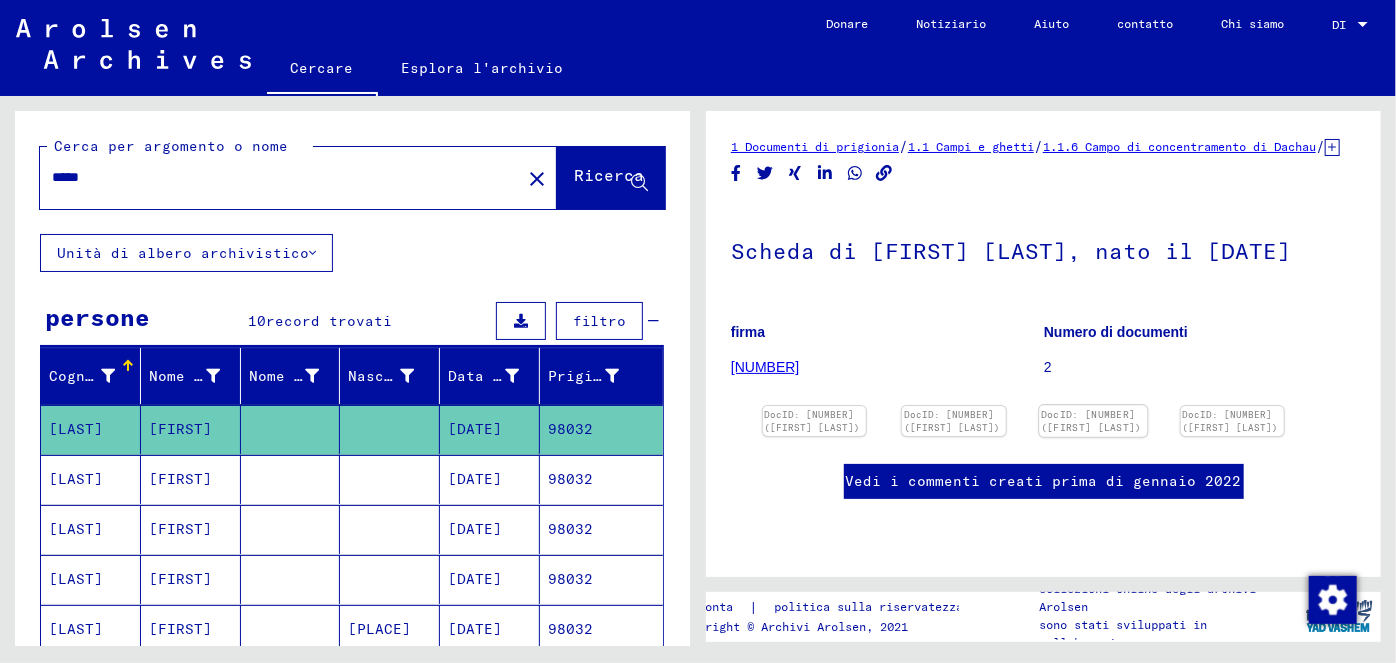 click at bounding box center (814, 406) 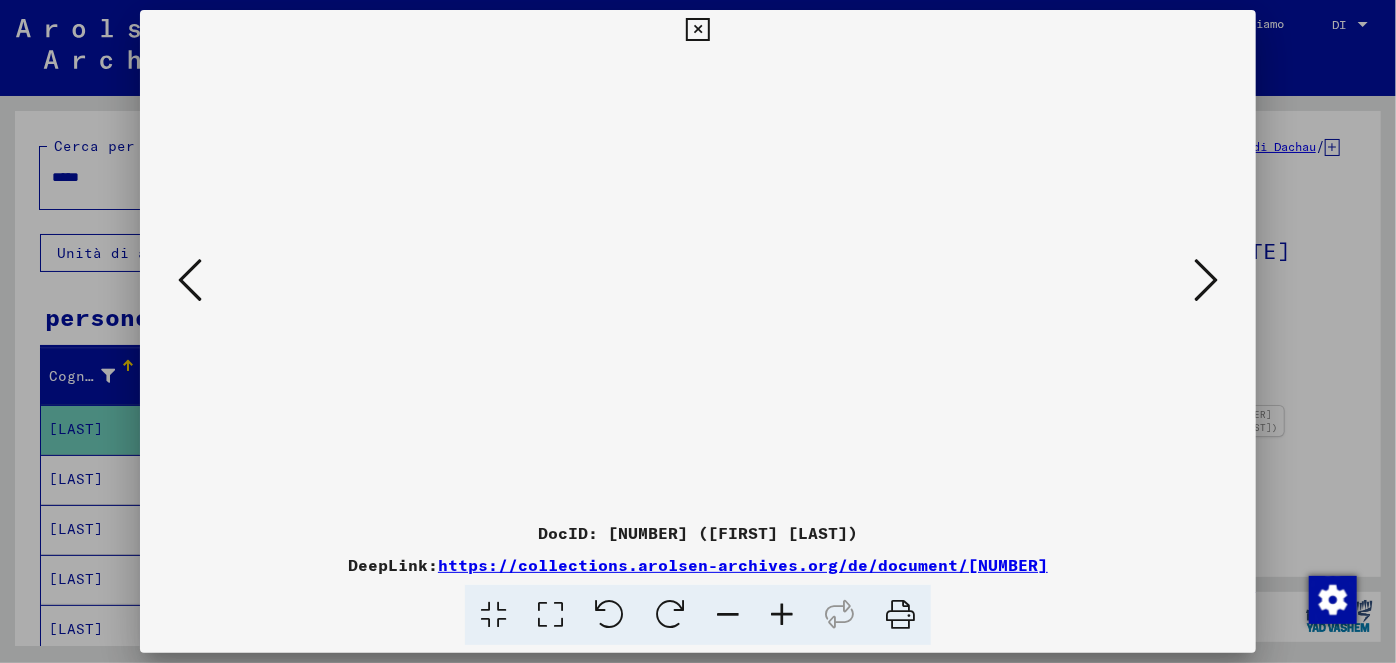 click at bounding box center (697, 30) 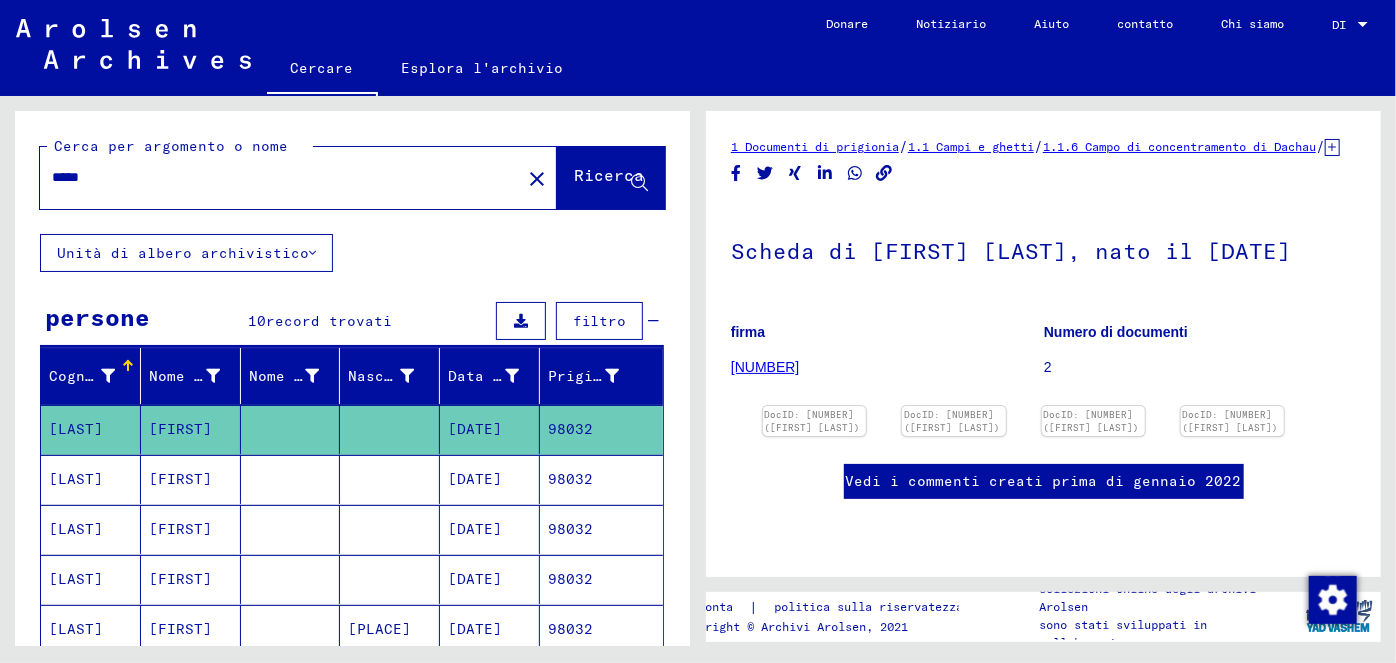 drag, startPoint x: 137, startPoint y: 179, endPoint x: 65, endPoint y: 171, distance: 72.443085 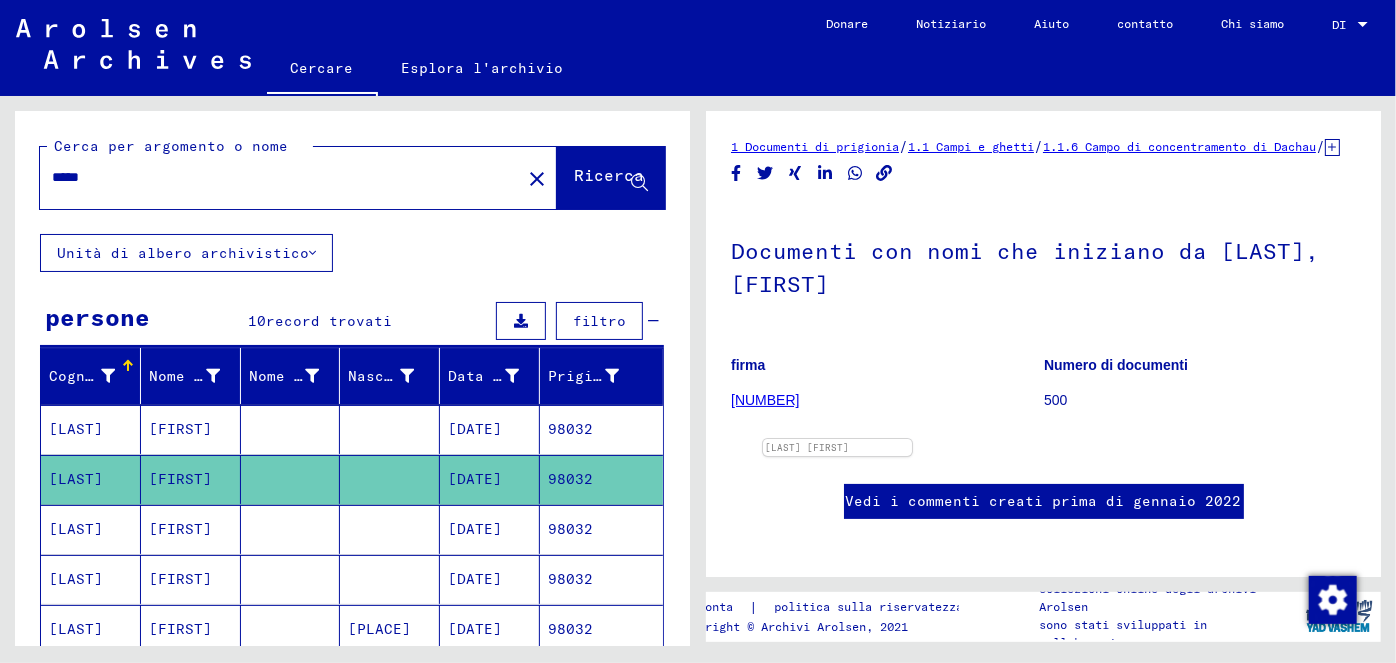 scroll, scrollTop: 0, scrollLeft: 0, axis: both 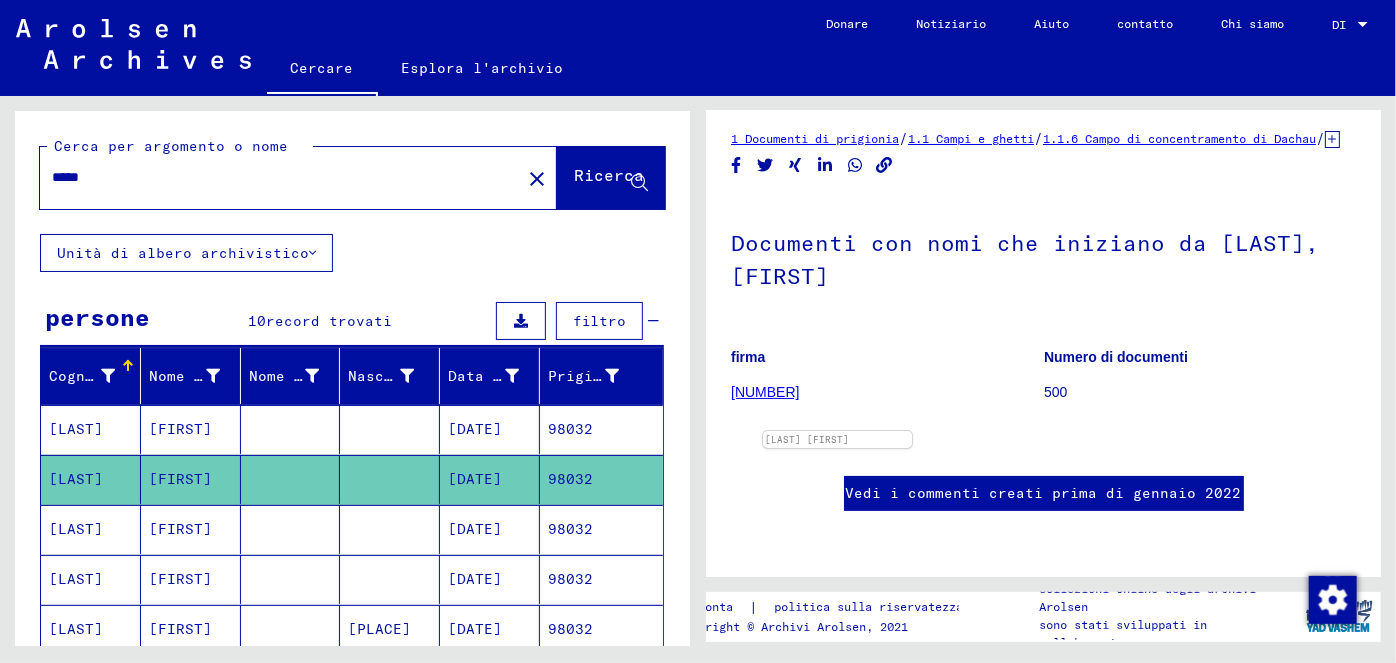 click on "[DATE]" at bounding box center (475, 429) 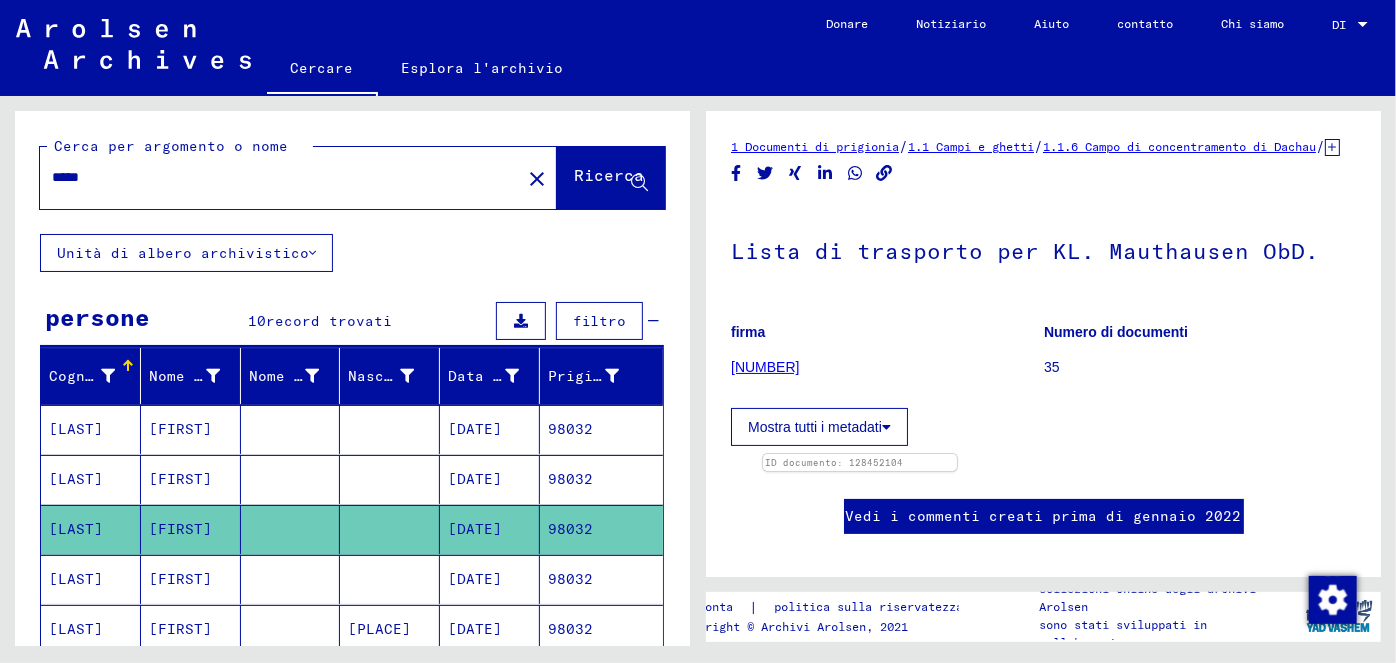 scroll, scrollTop: 0, scrollLeft: 0, axis: both 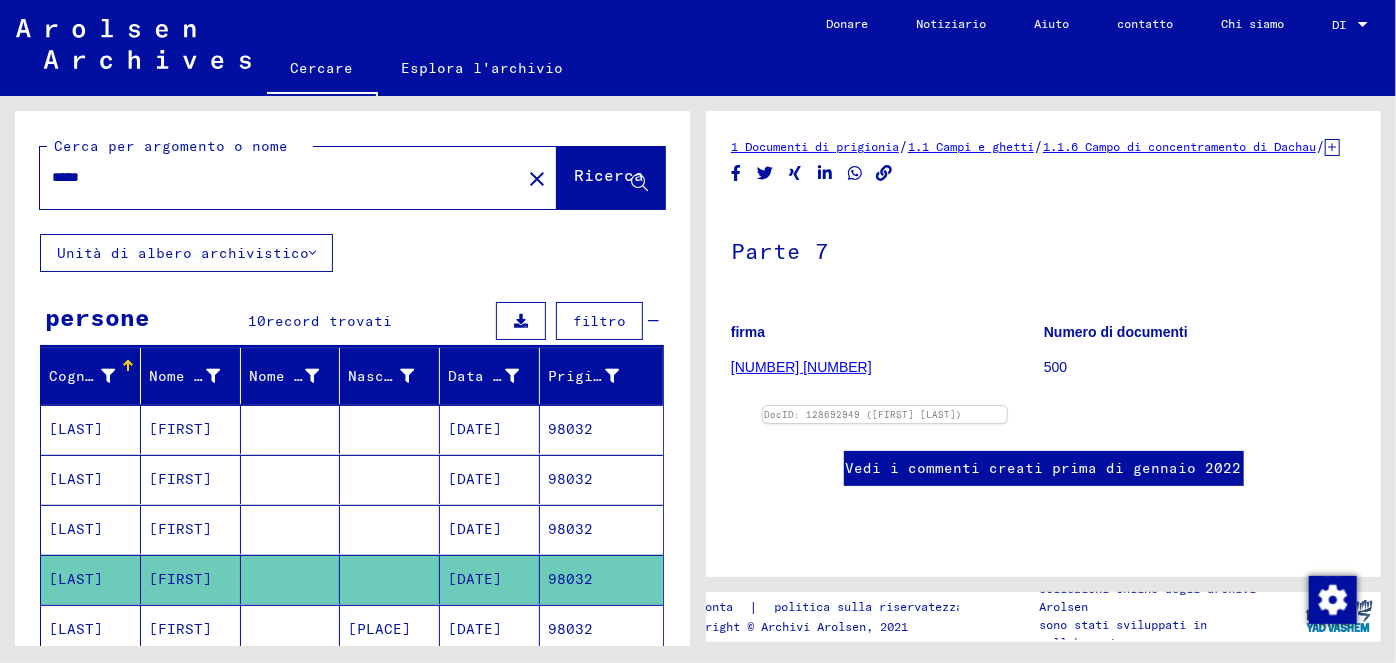 click on "[DATE]" at bounding box center (475, 429) 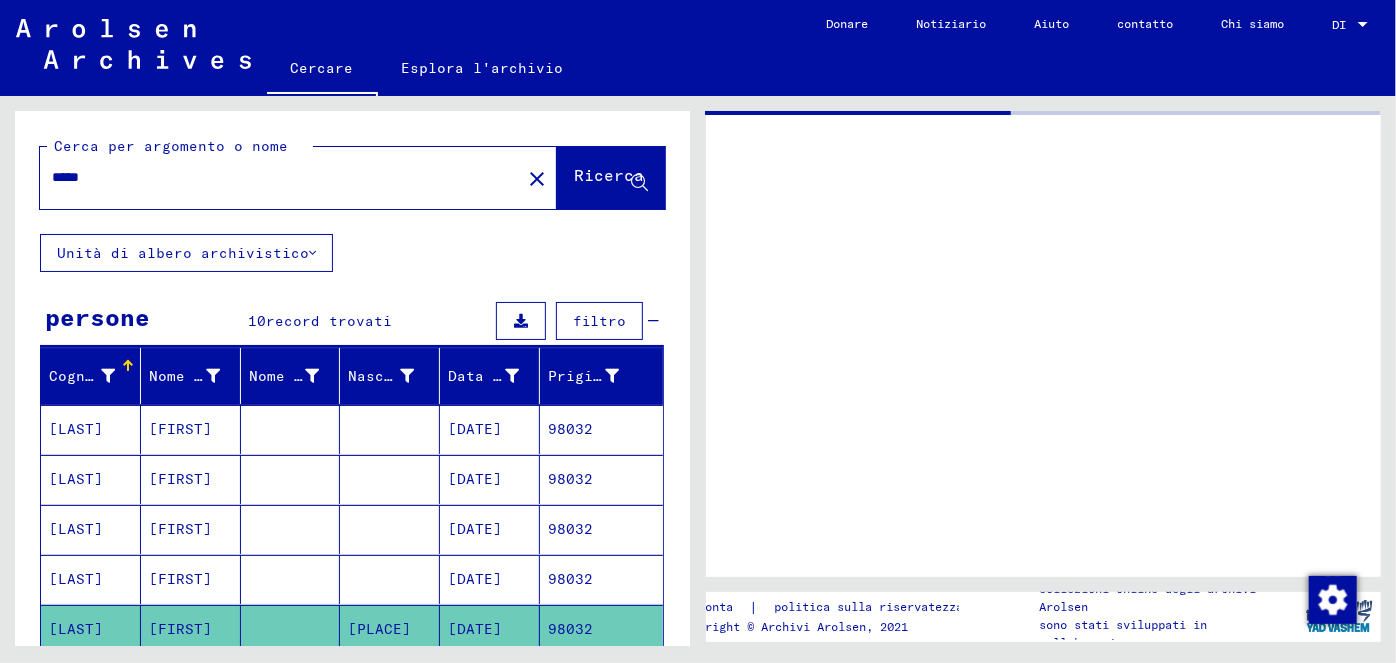 scroll, scrollTop: 0, scrollLeft: 0, axis: both 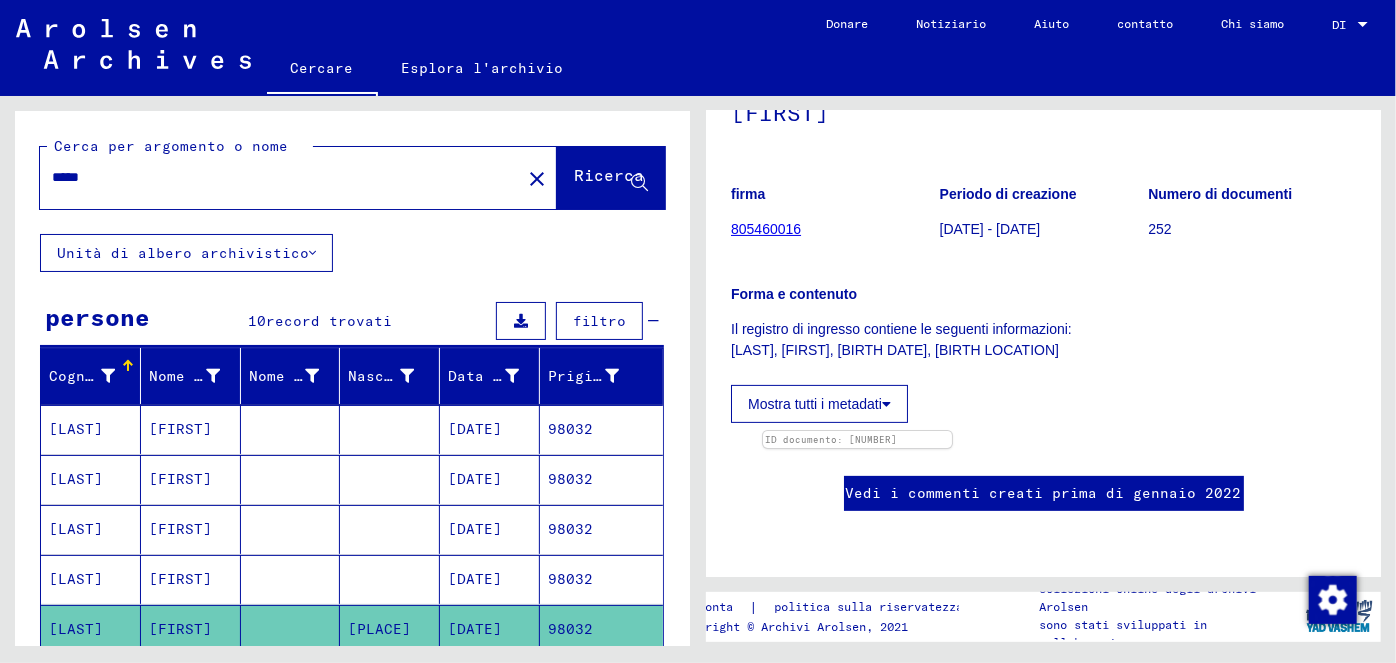 drag, startPoint x: 104, startPoint y: 177, endPoint x: 64, endPoint y: 170, distance: 40.60788 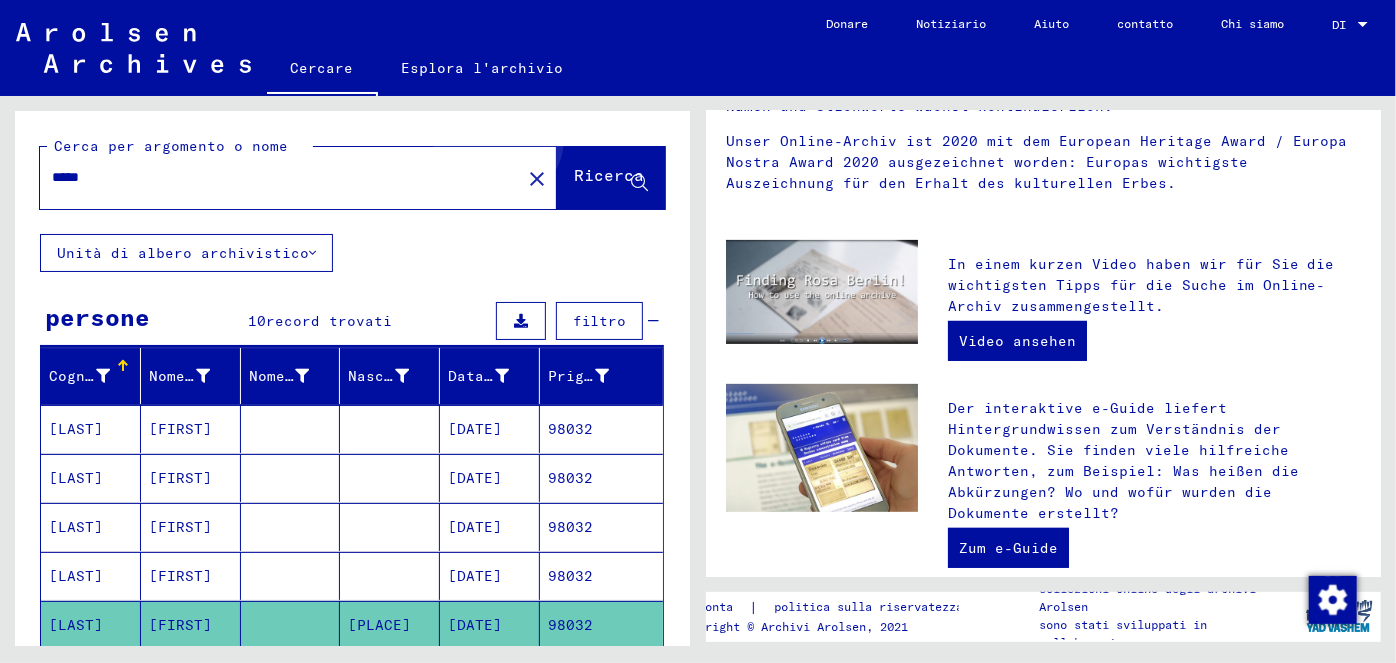 scroll, scrollTop: 0, scrollLeft: 0, axis: both 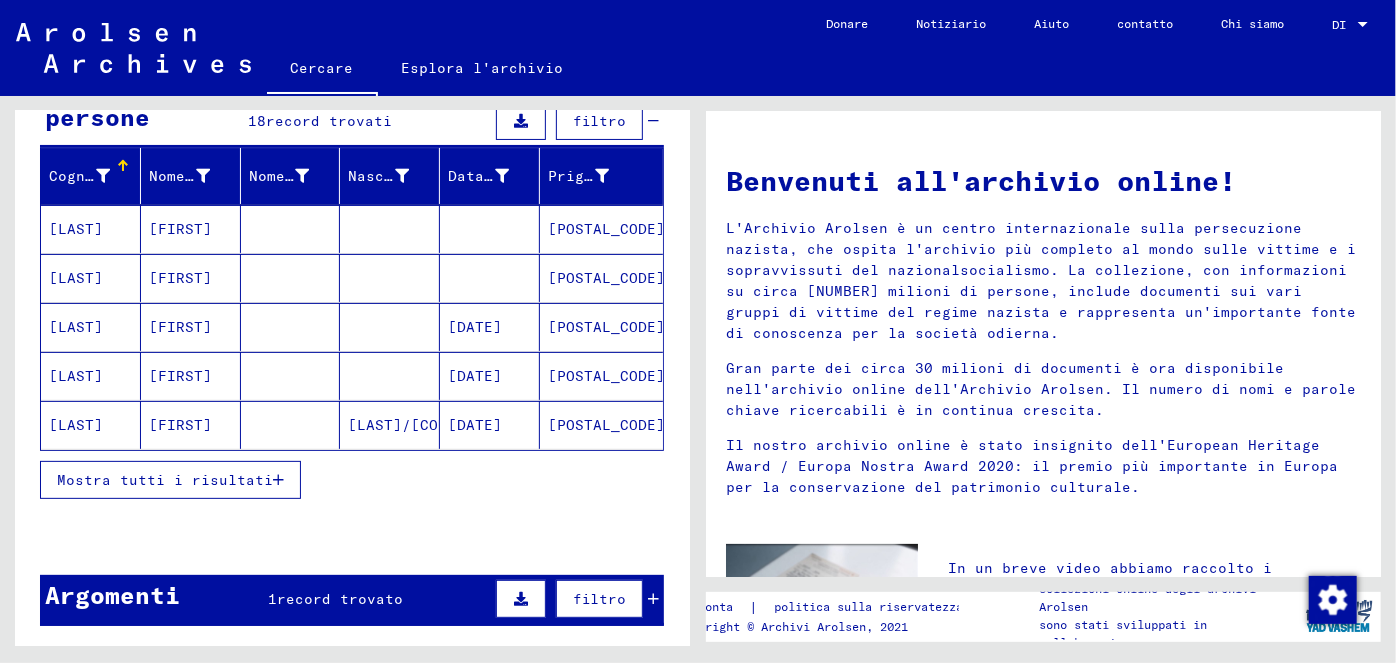 click on "Mostra tutti i risultati" at bounding box center [165, 480] 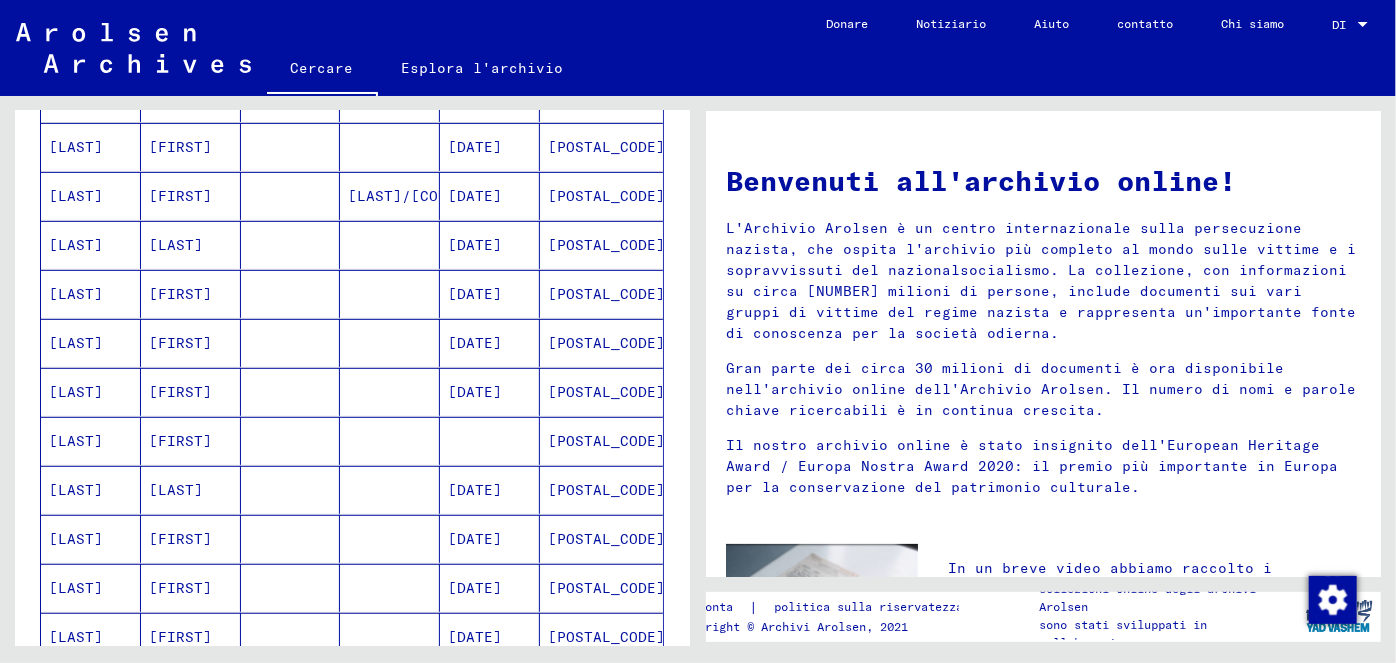 scroll, scrollTop: 436, scrollLeft: 0, axis: vertical 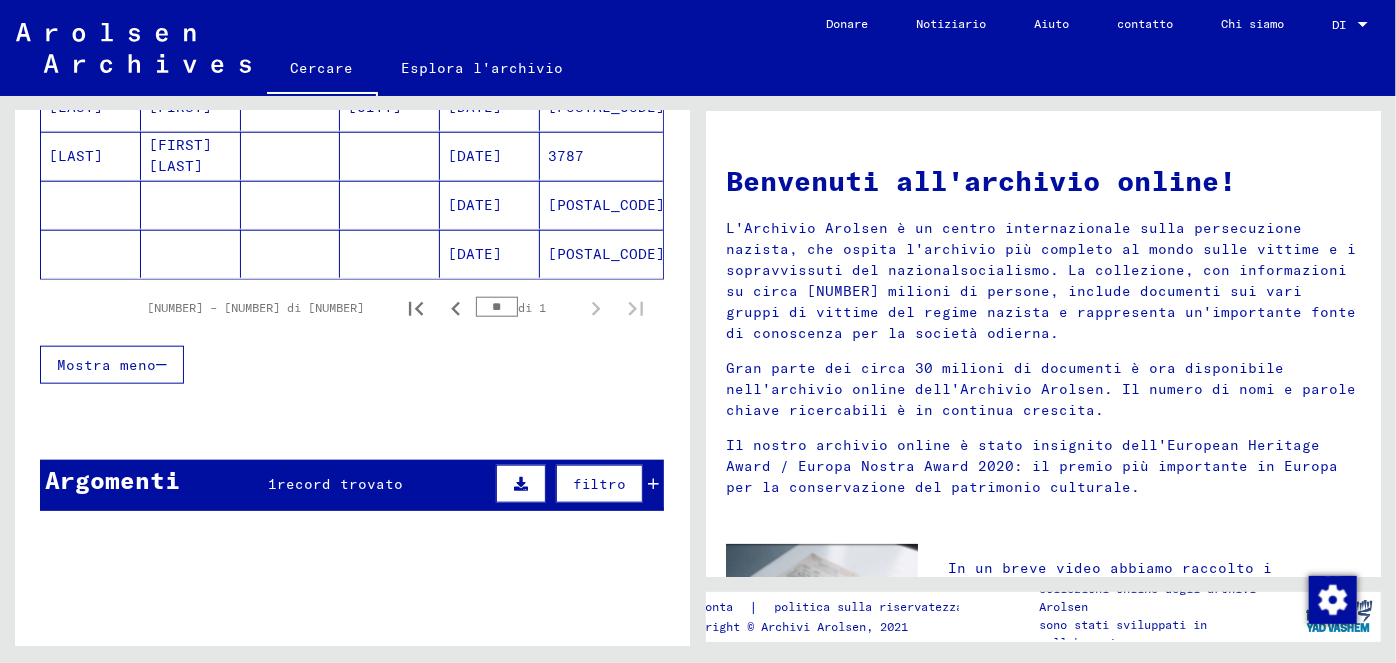 click on "record trovato" at bounding box center (272, 484) 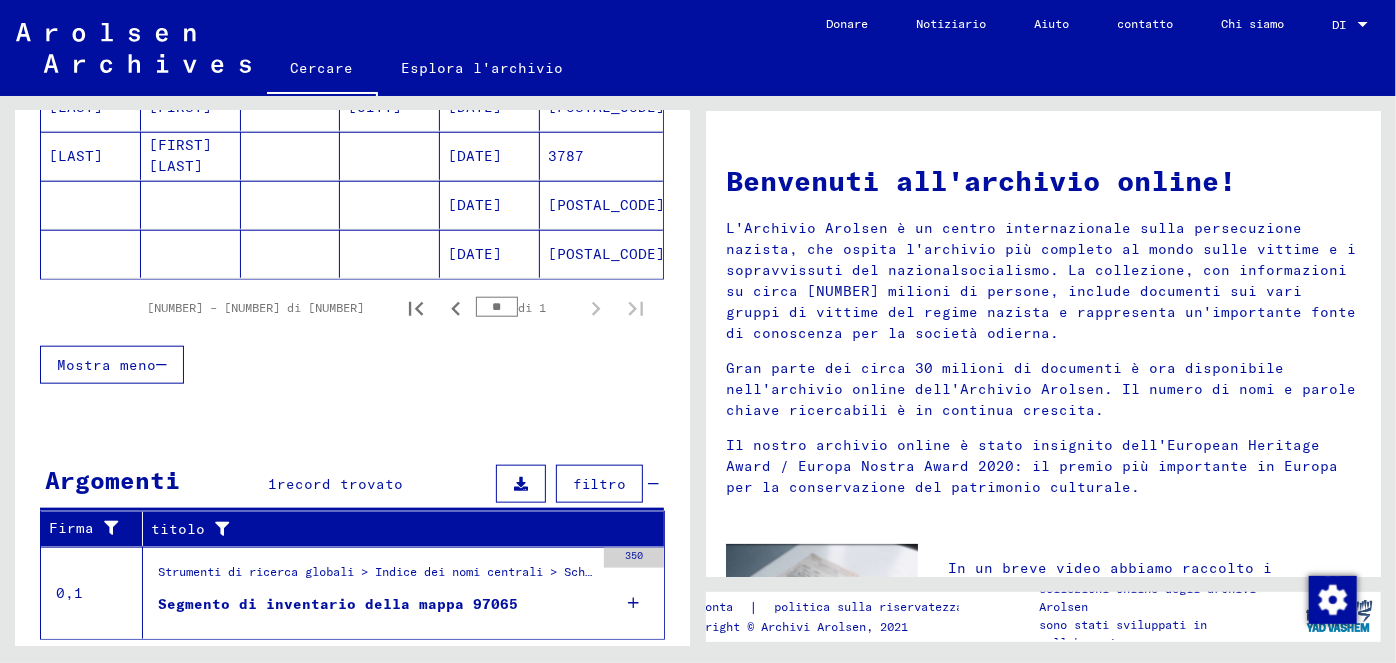 click on "Argomenti 1  record trovato filtro" at bounding box center (352, 485) 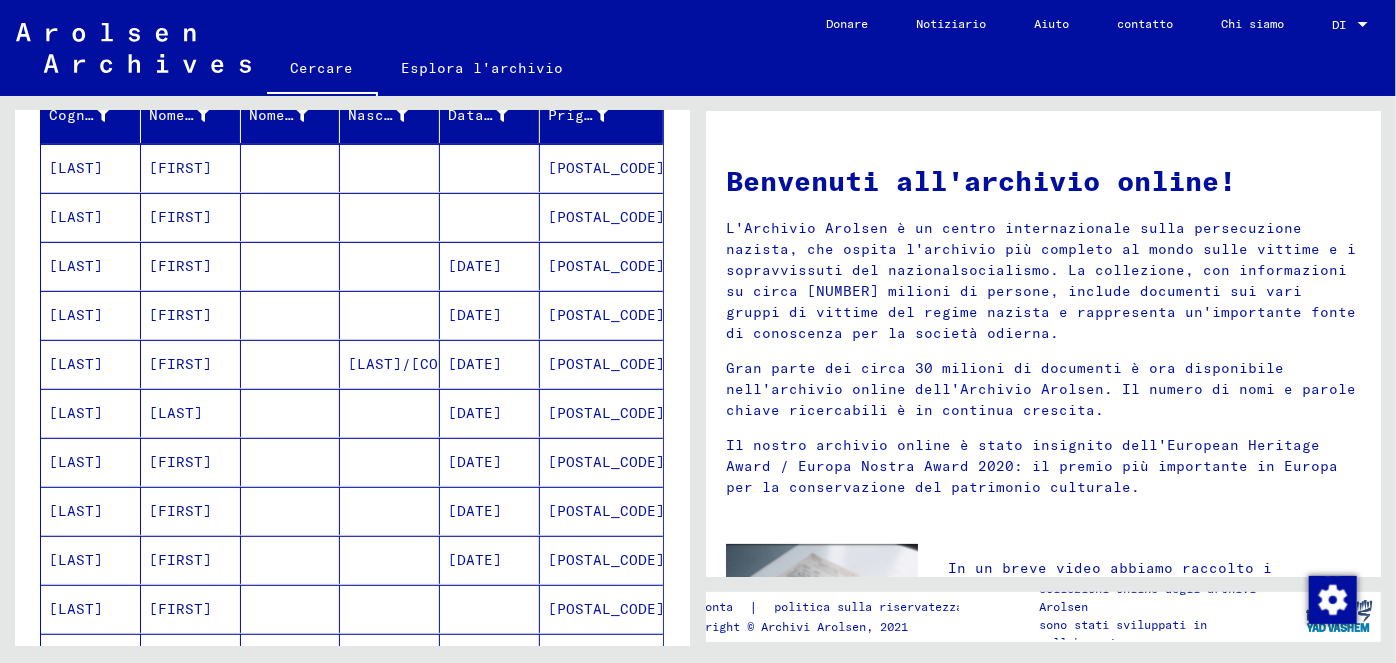 scroll, scrollTop: 0, scrollLeft: 0, axis: both 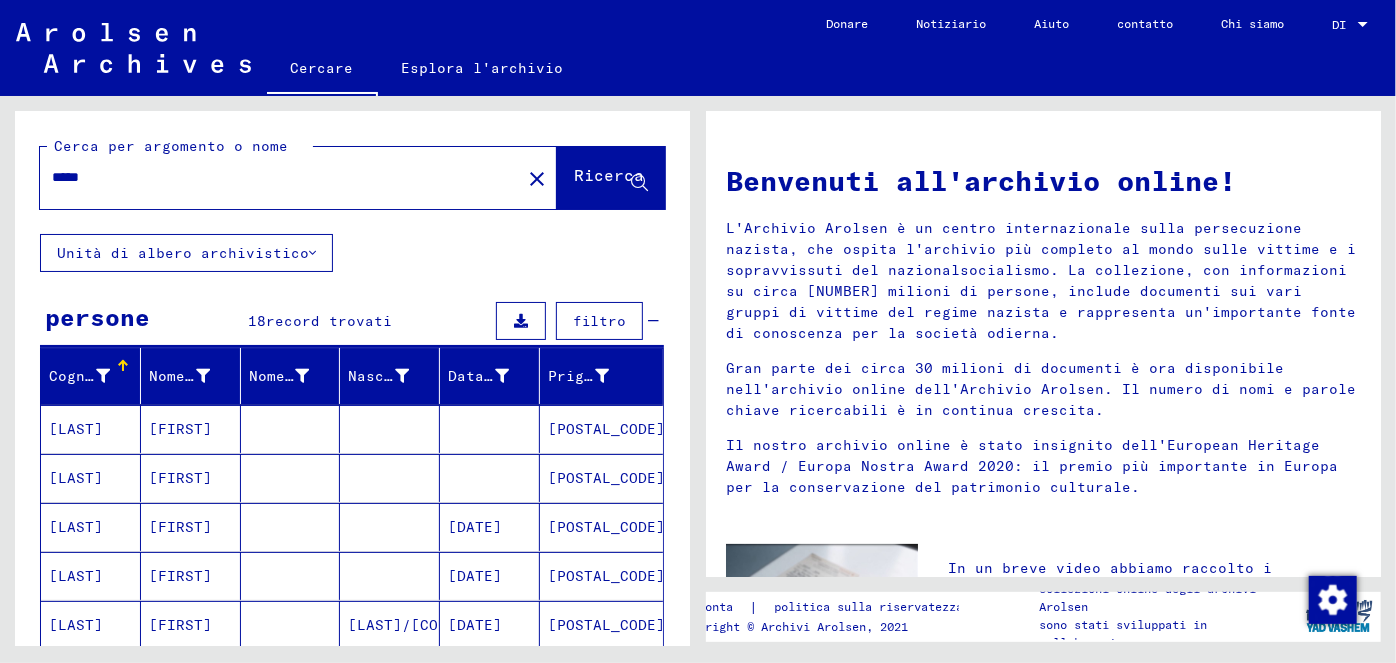 drag, startPoint x: 103, startPoint y: 177, endPoint x: 31, endPoint y: 171, distance: 72.249565 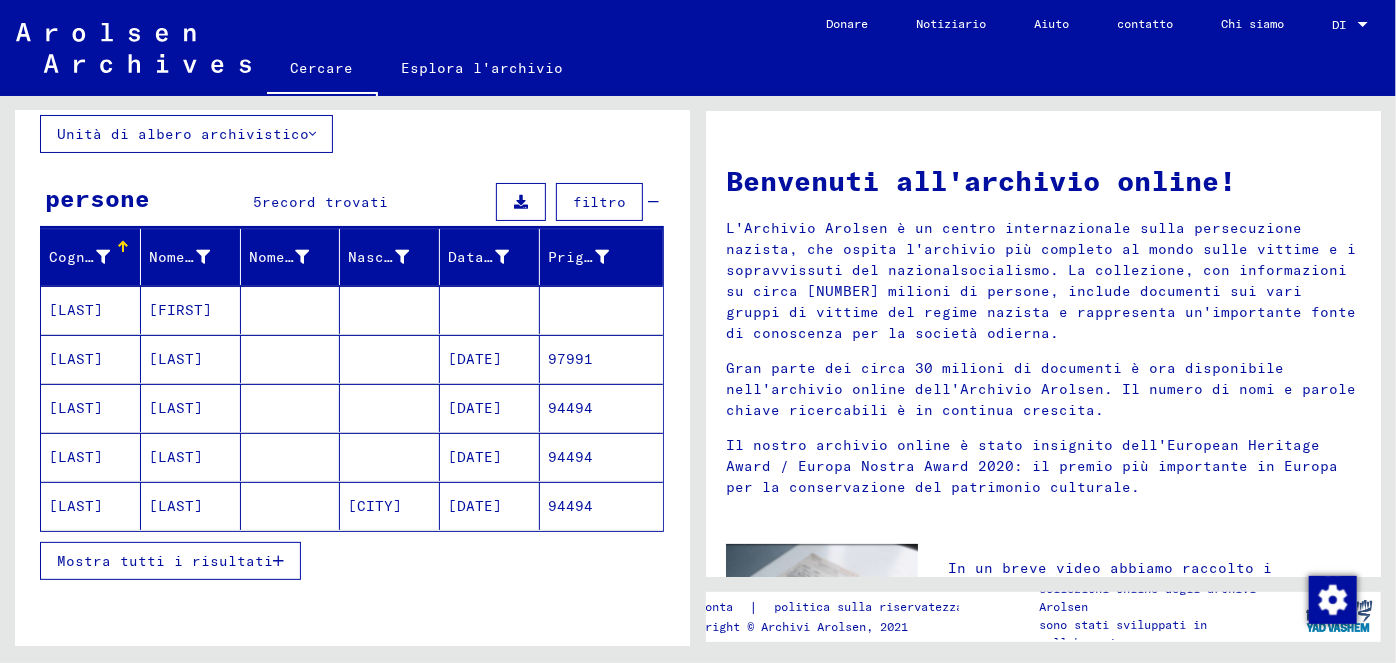 scroll, scrollTop: 134, scrollLeft: 0, axis: vertical 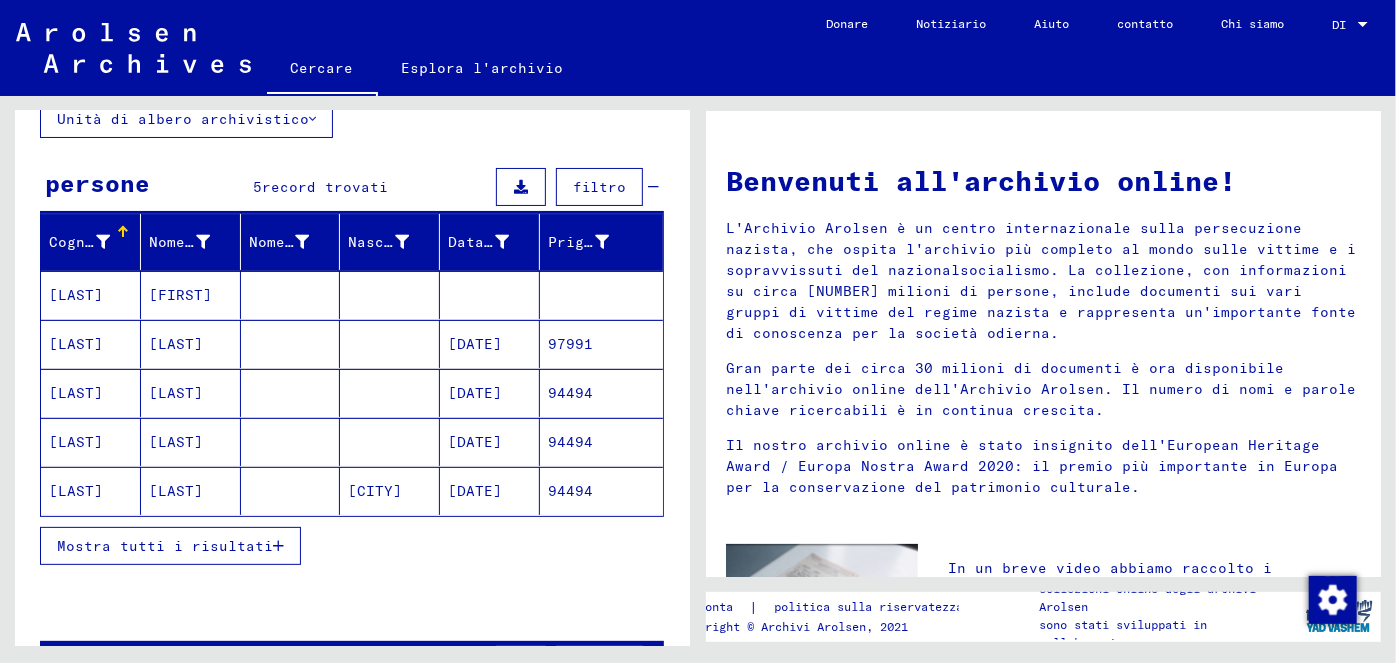 click on "97991" at bounding box center (570, 344) 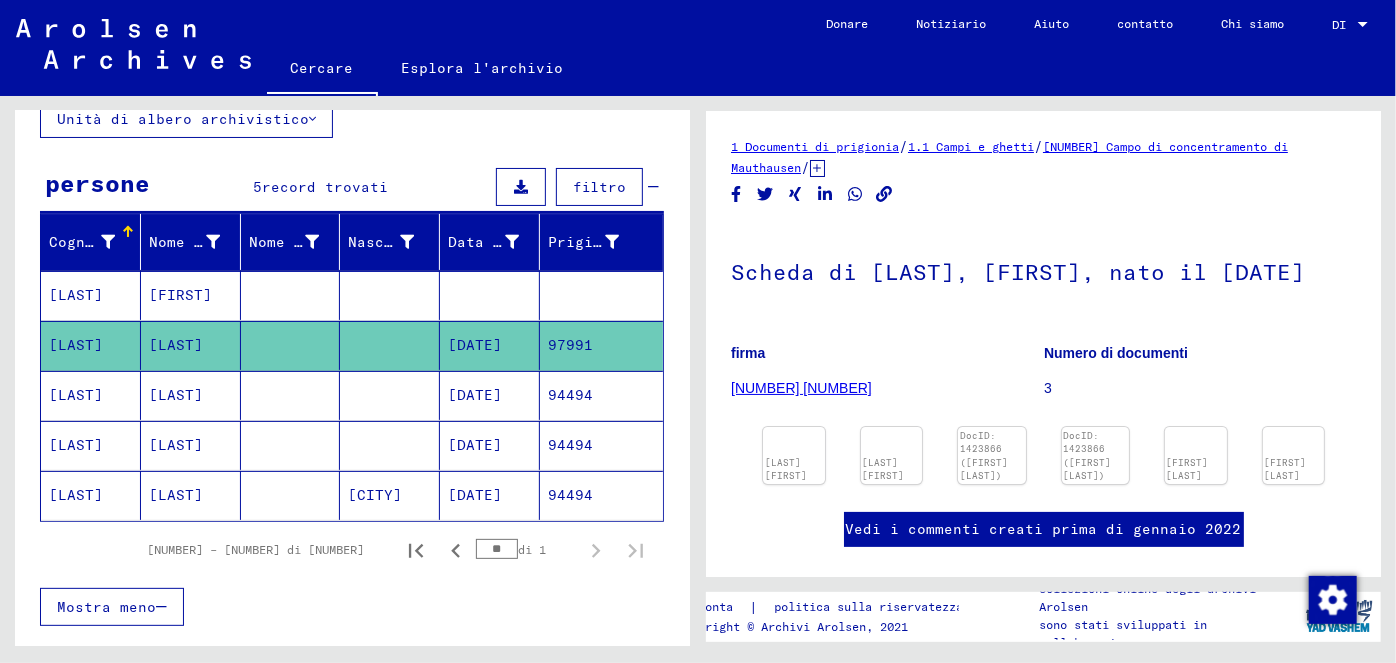 scroll, scrollTop: 0, scrollLeft: 0, axis: both 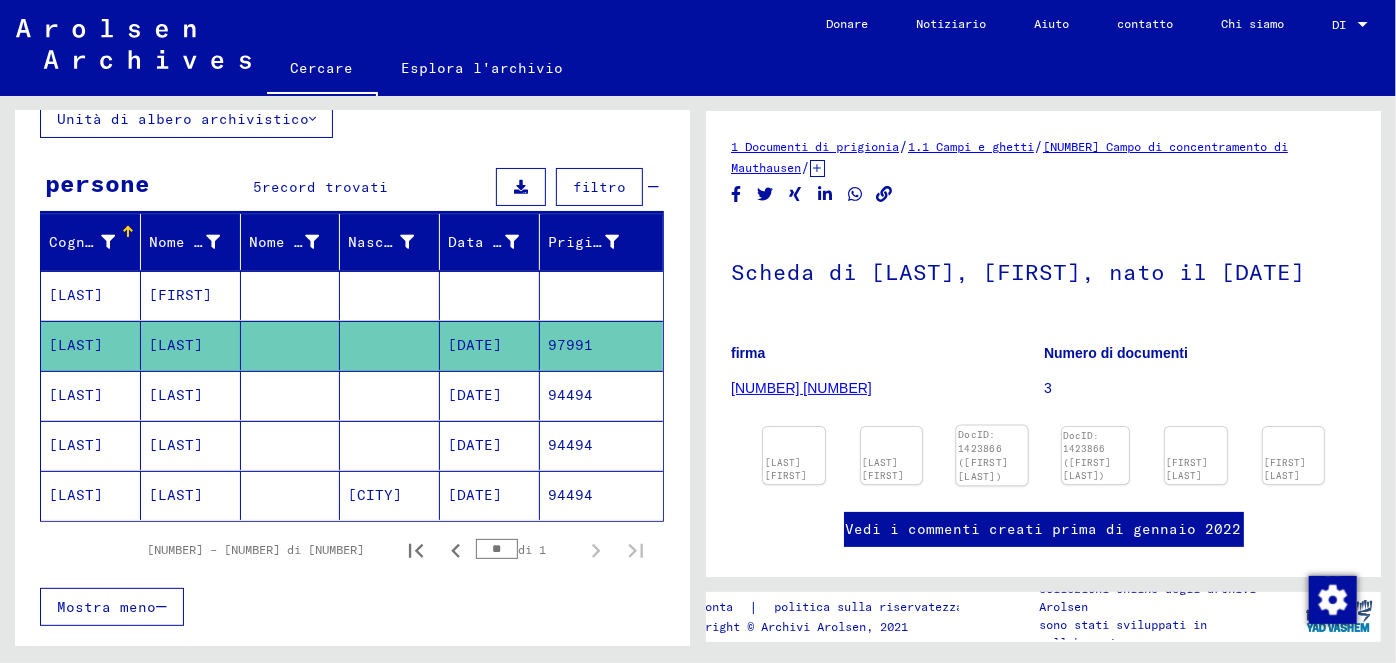 click at bounding box center [794, 427] 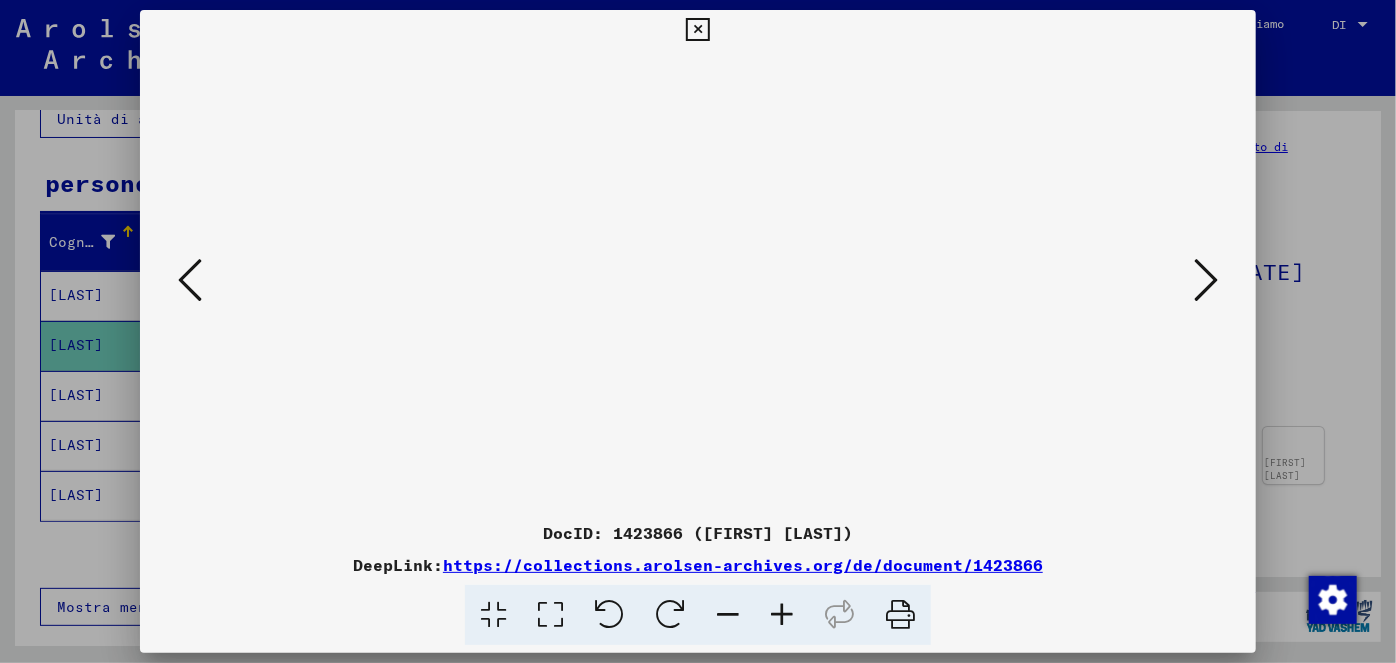 click at bounding box center [1206, 280] 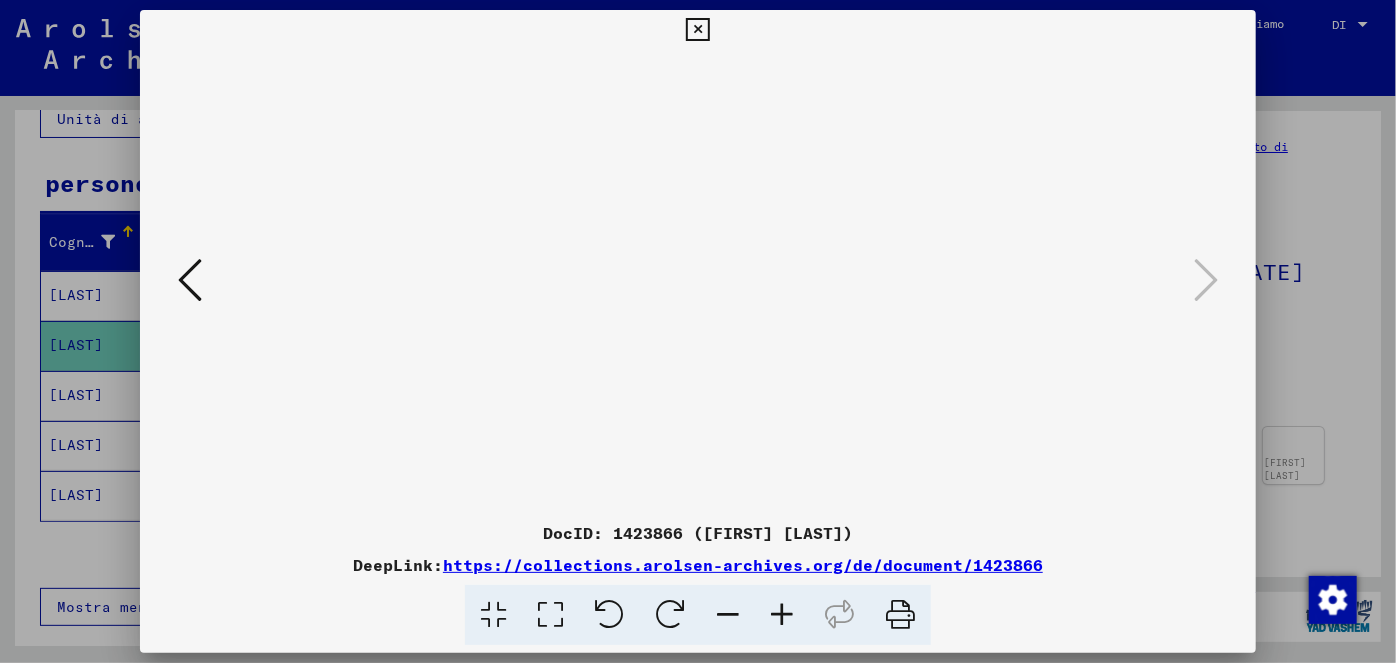 click at bounding box center [697, 30] 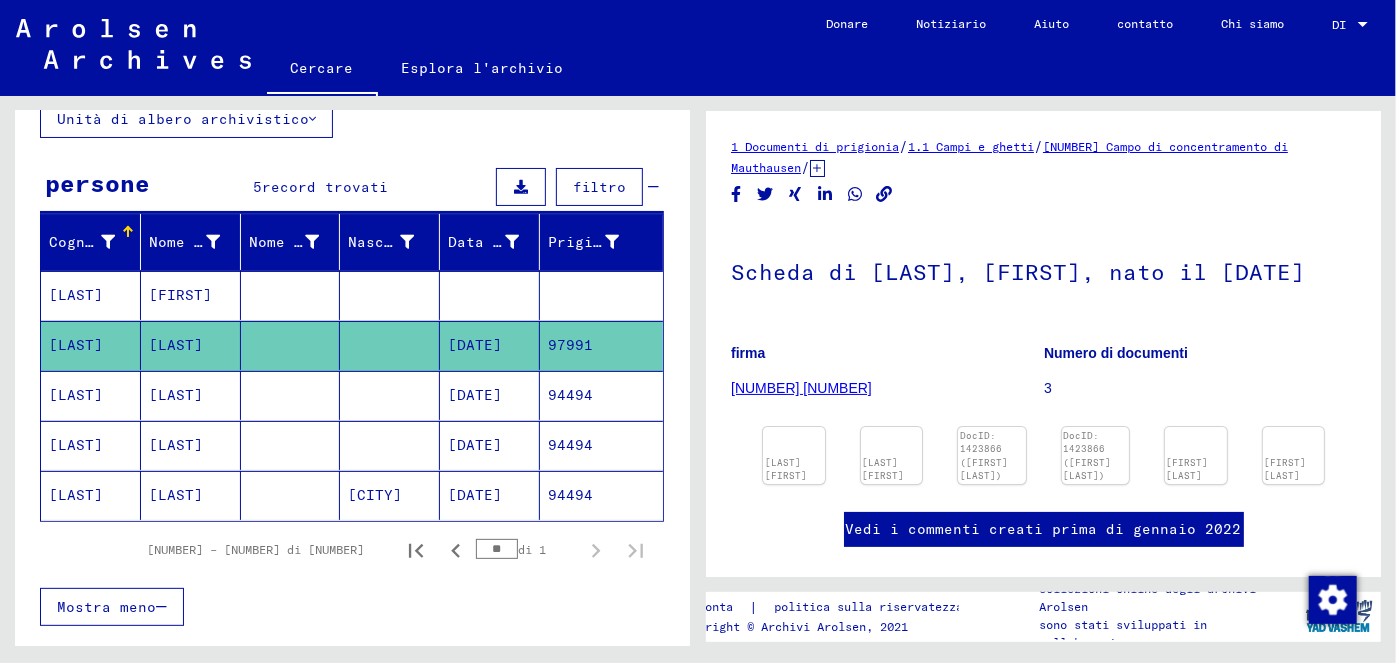 click on "[DATE]" at bounding box center (475, 345) 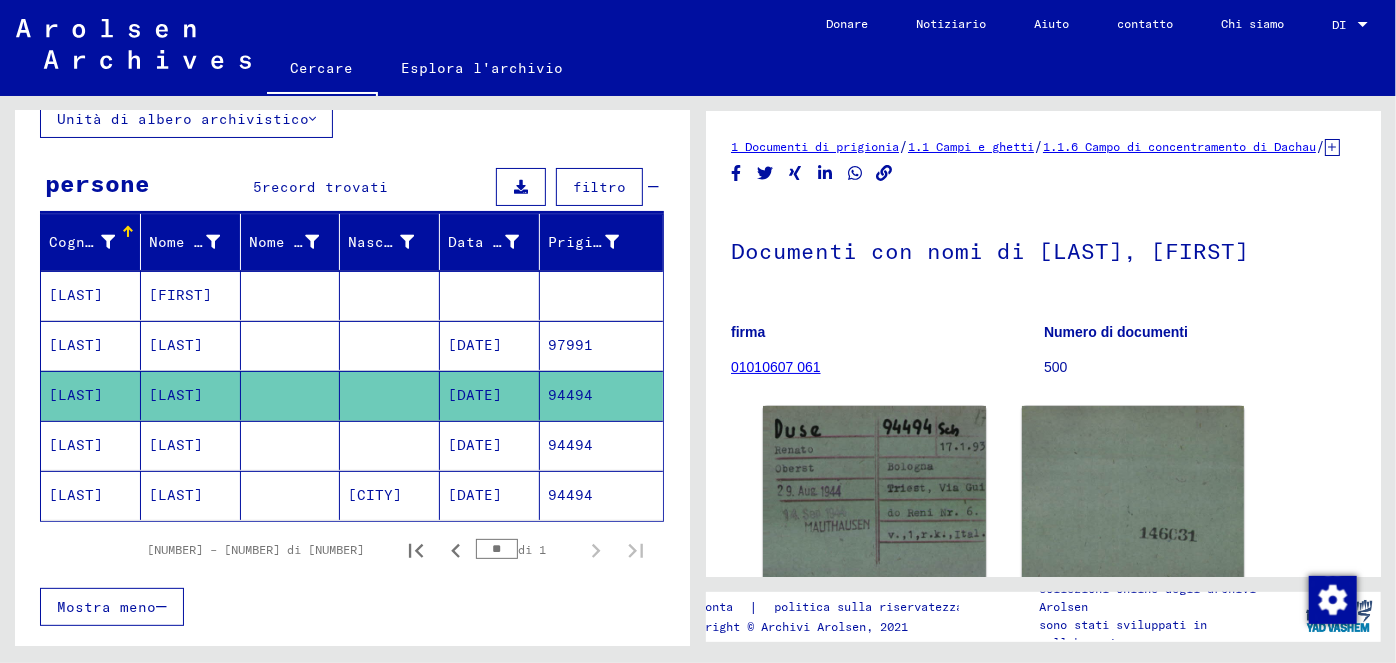 scroll, scrollTop: 0, scrollLeft: 0, axis: both 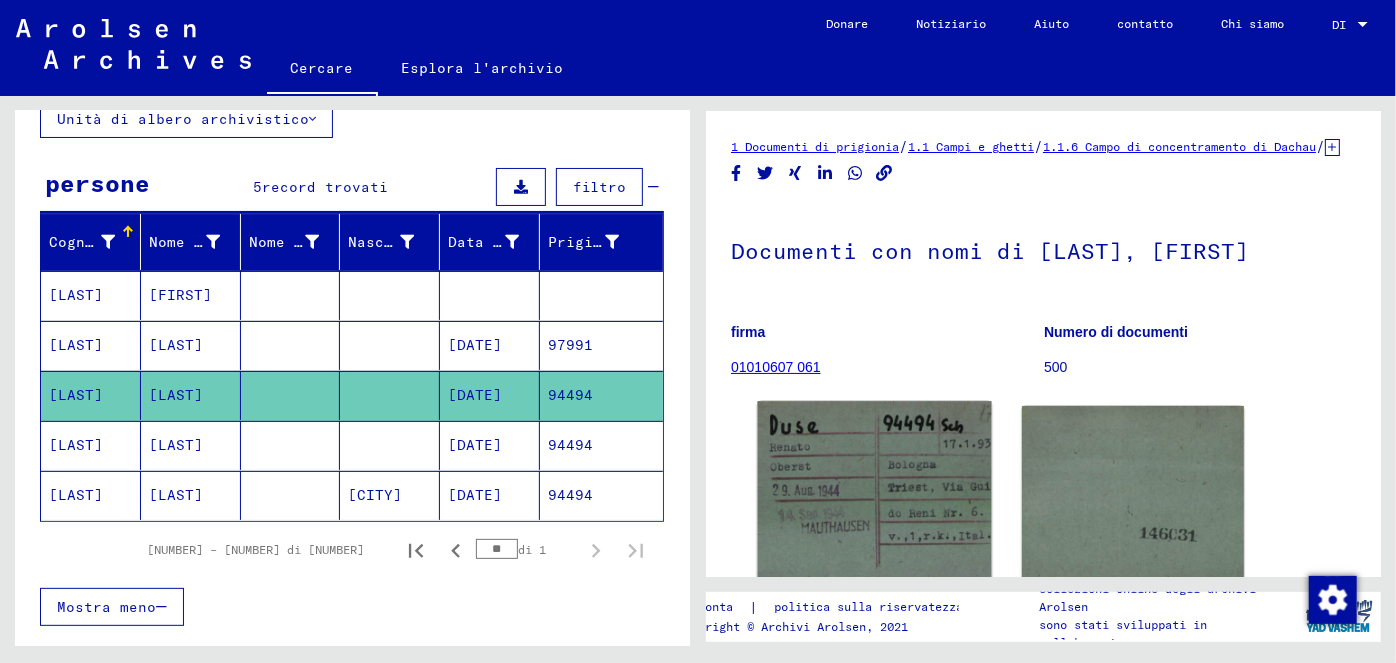click at bounding box center [874, 492] 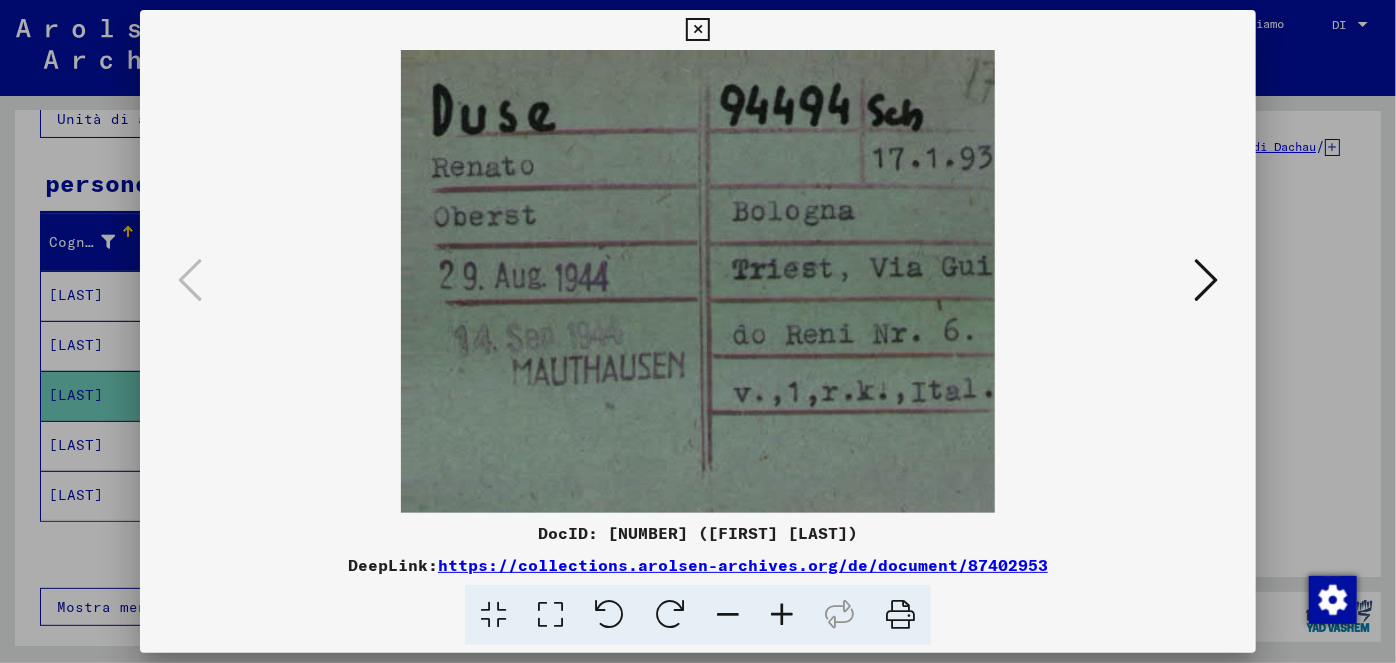 click at bounding box center (697, 30) 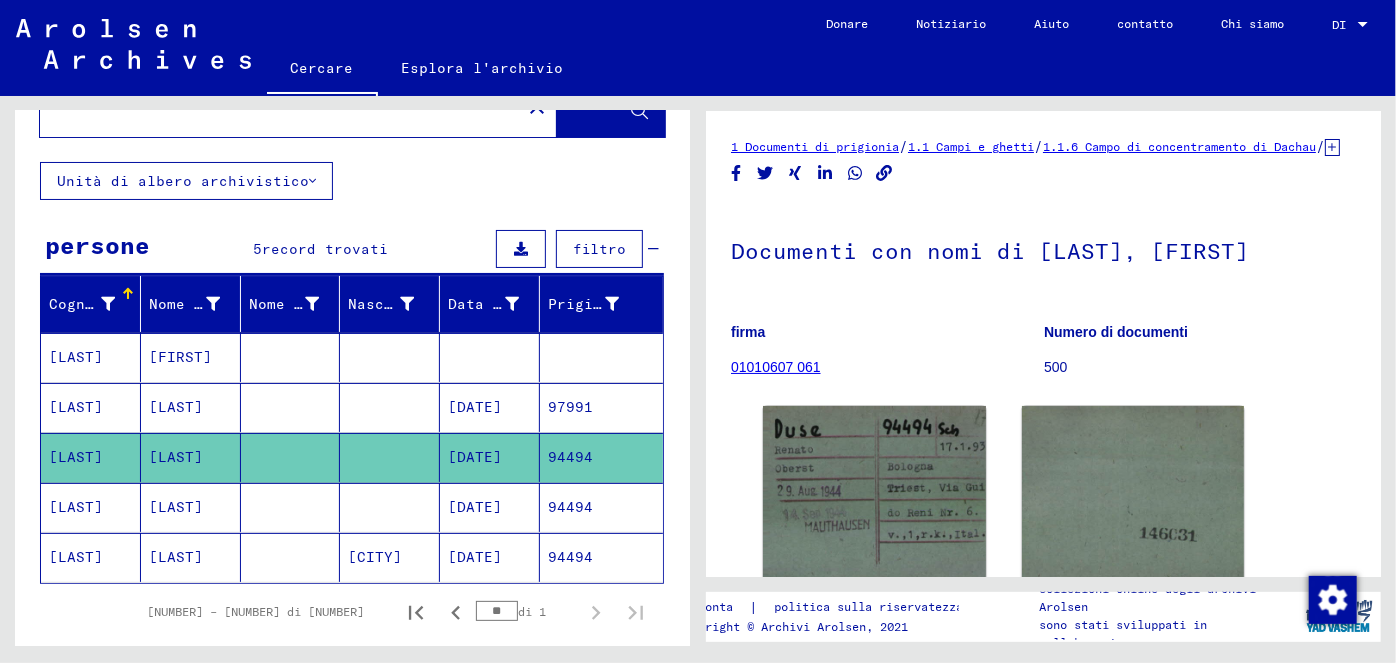 scroll, scrollTop: 0, scrollLeft: 0, axis: both 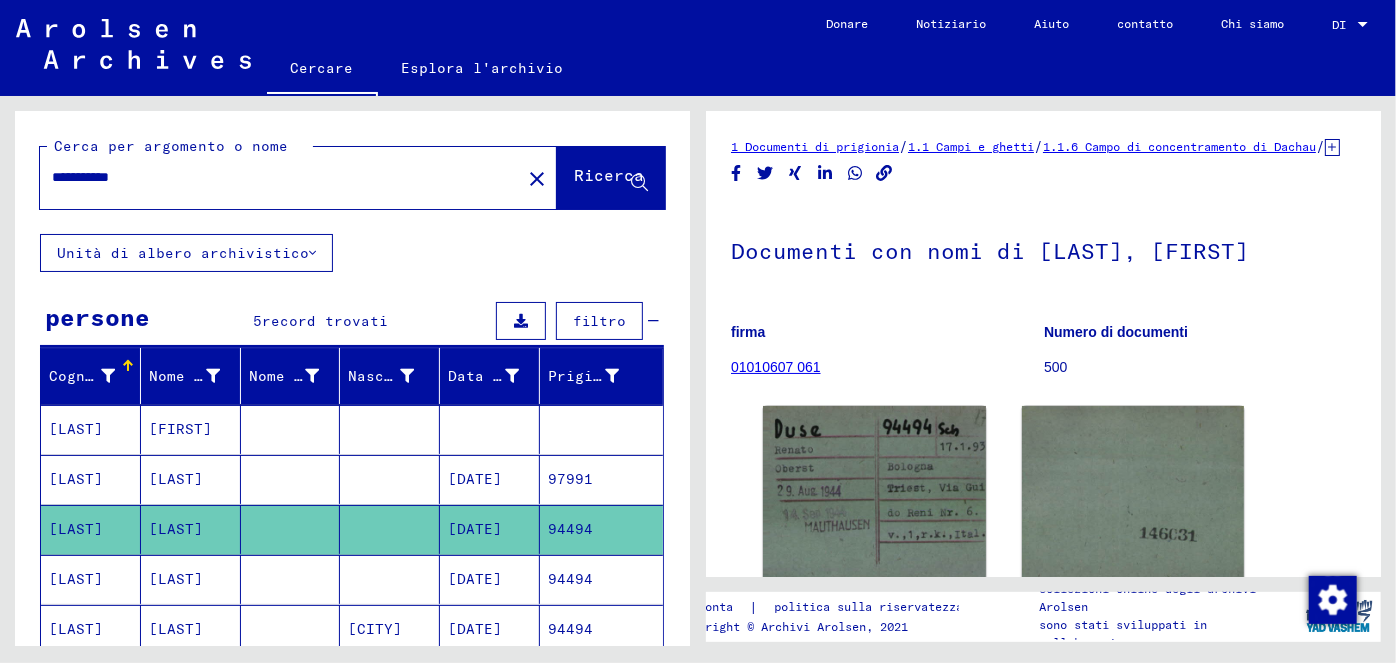 drag, startPoint x: 162, startPoint y: 176, endPoint x: 41, endPoint y: 170, distance: 121.14867 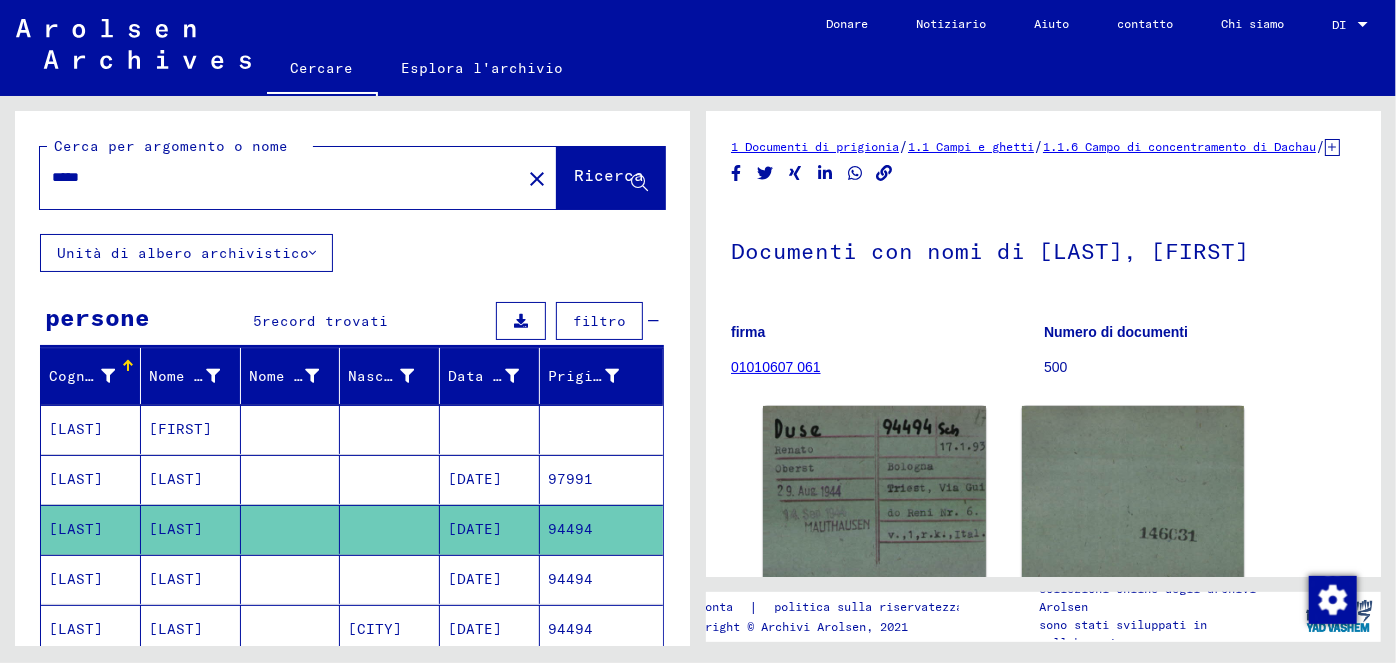 type on "*****" 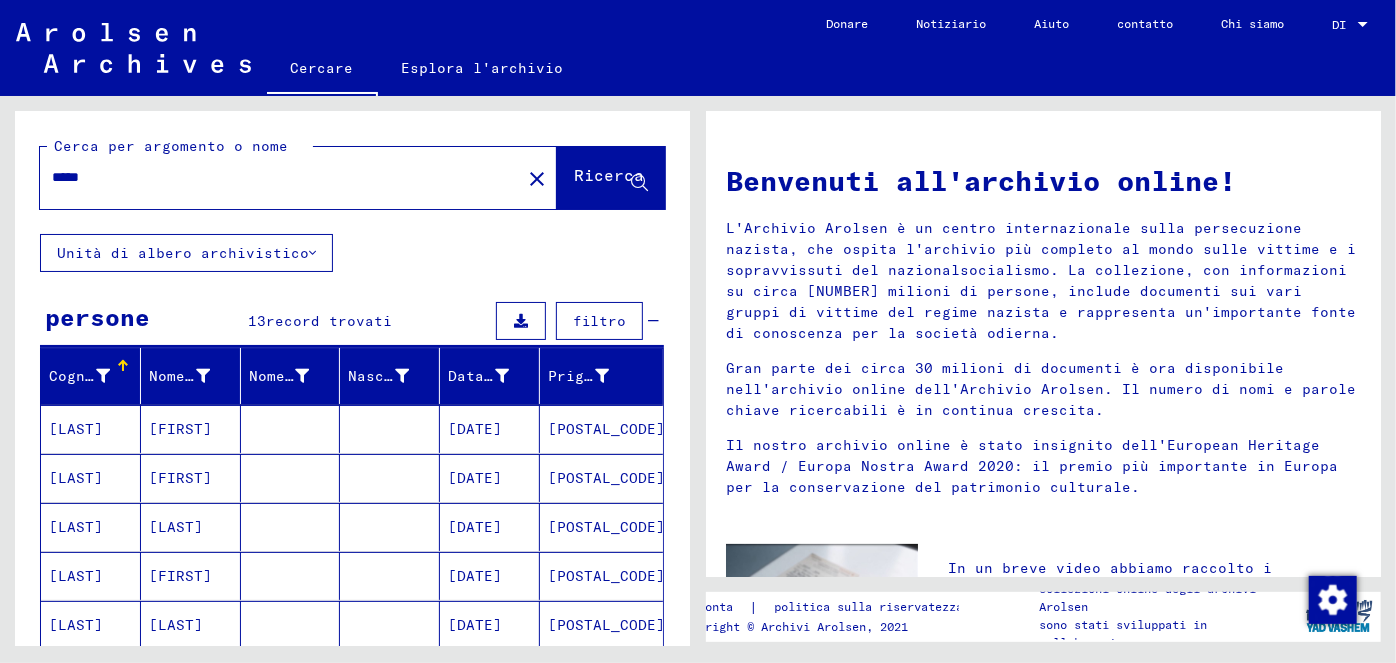 click on "[DATE]" at bounding box center (475, 429) 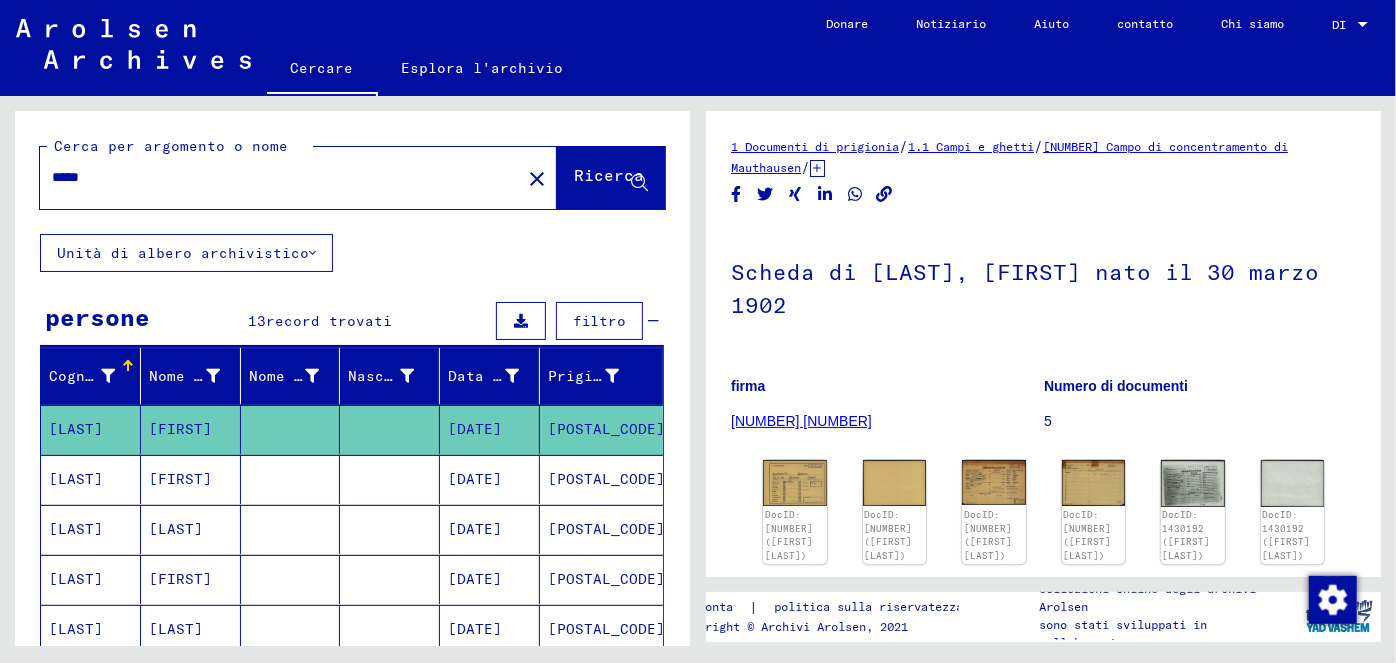 scroll, scrollTop: 0, scrollLeft: 0, axis: both 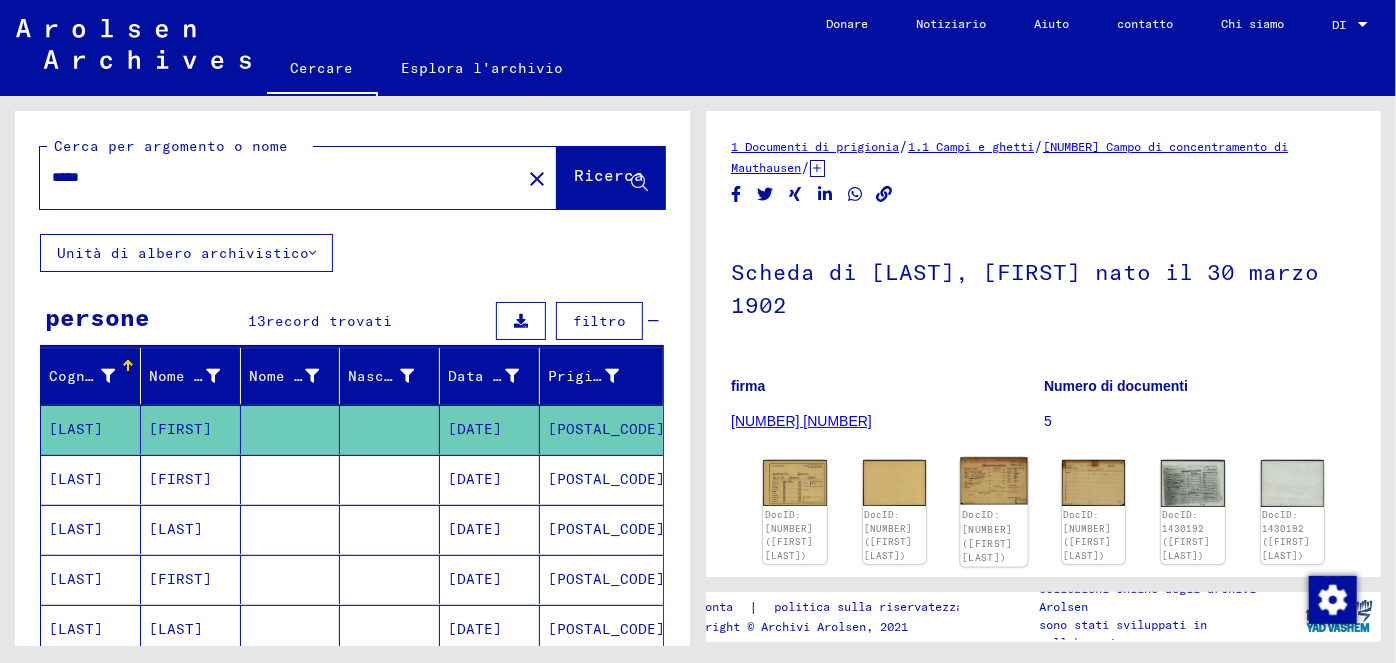 click at bounding box center (795, 483) 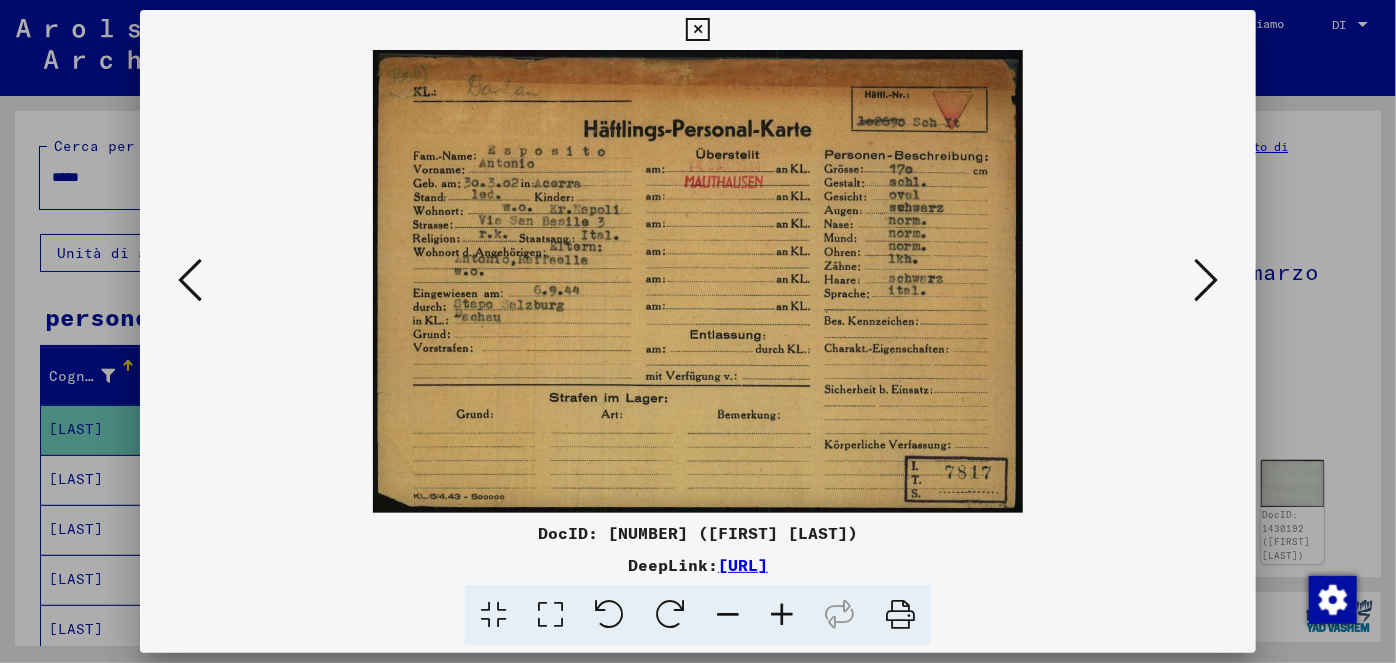 click at bounding box center (1206, 280) 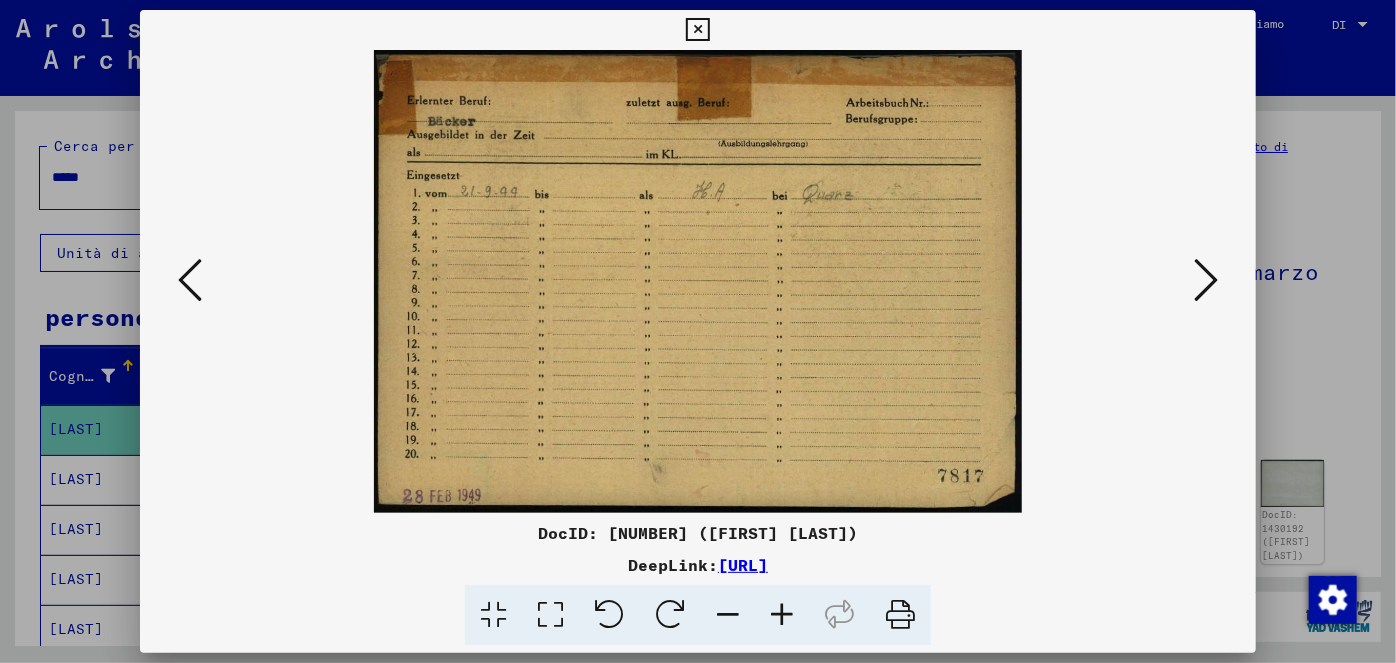 click at bounding box center [1206, 280] 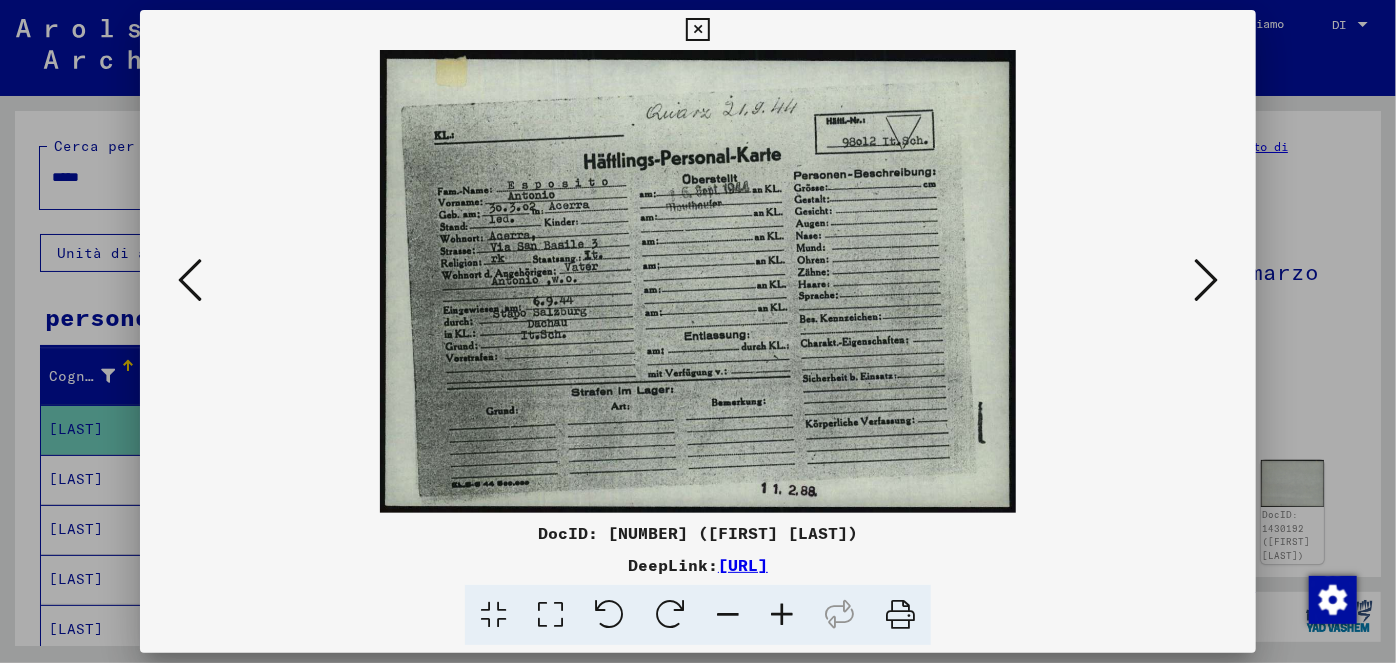 click at bounding box center [1206, 280] 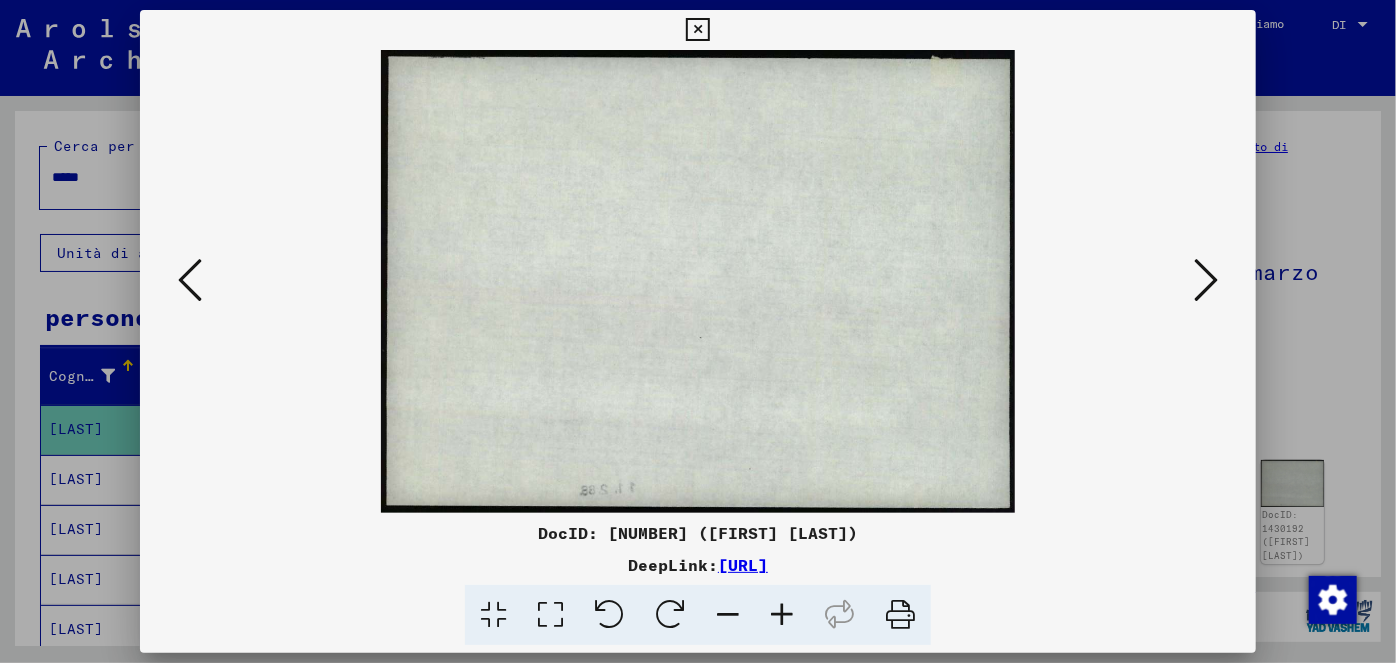 click at bounding box center (1206, 280) 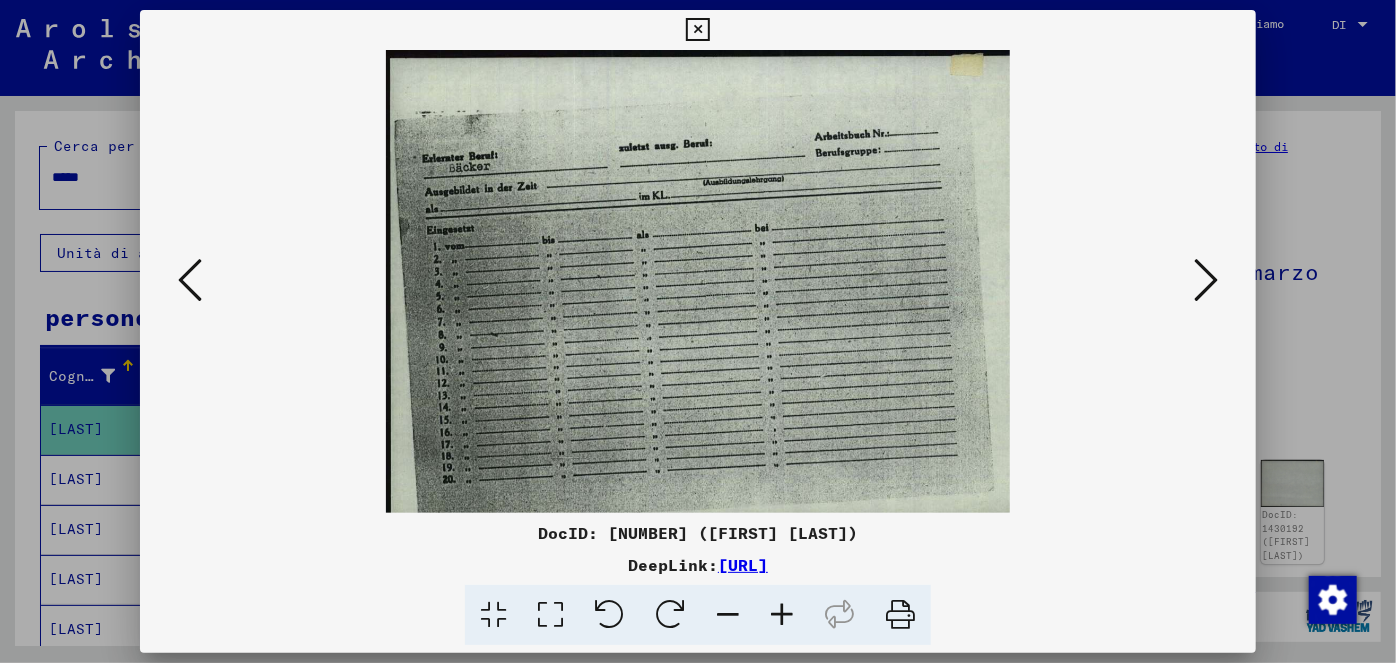 click at bounding box center (1206, 280) 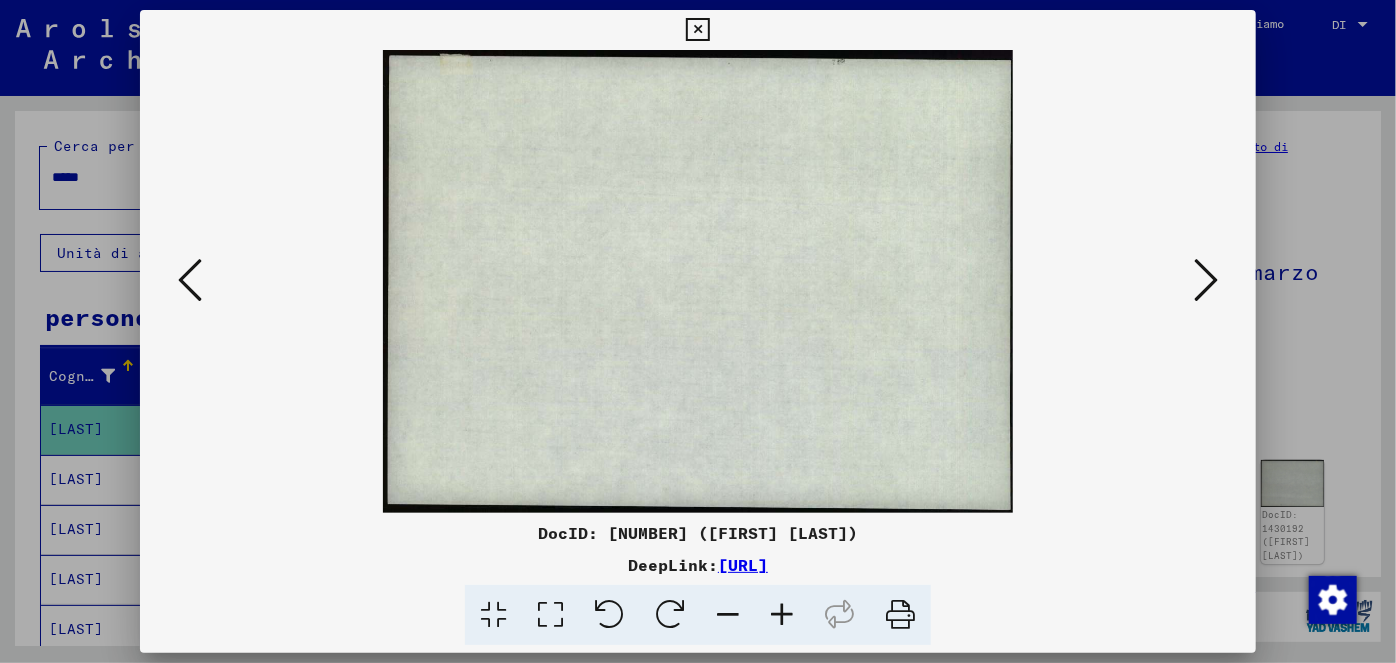 click at bounding box center [1206, 280] 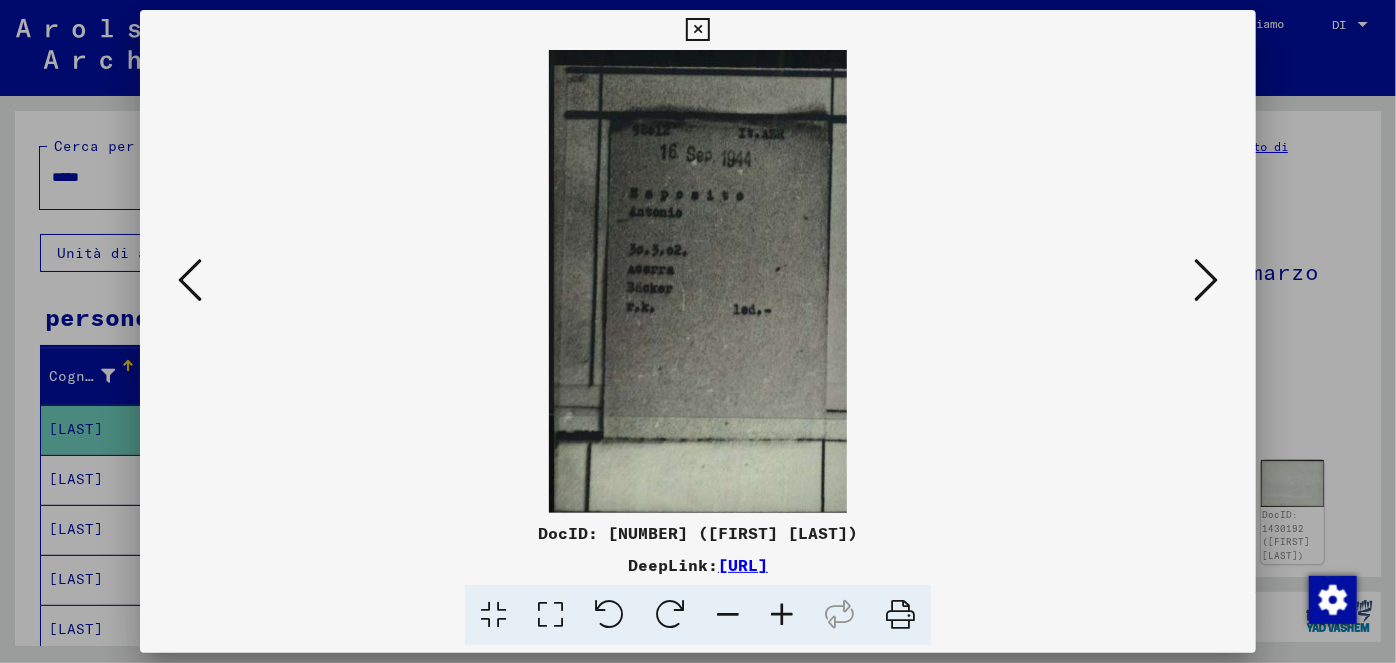 click at bounding box center [1206, 280] 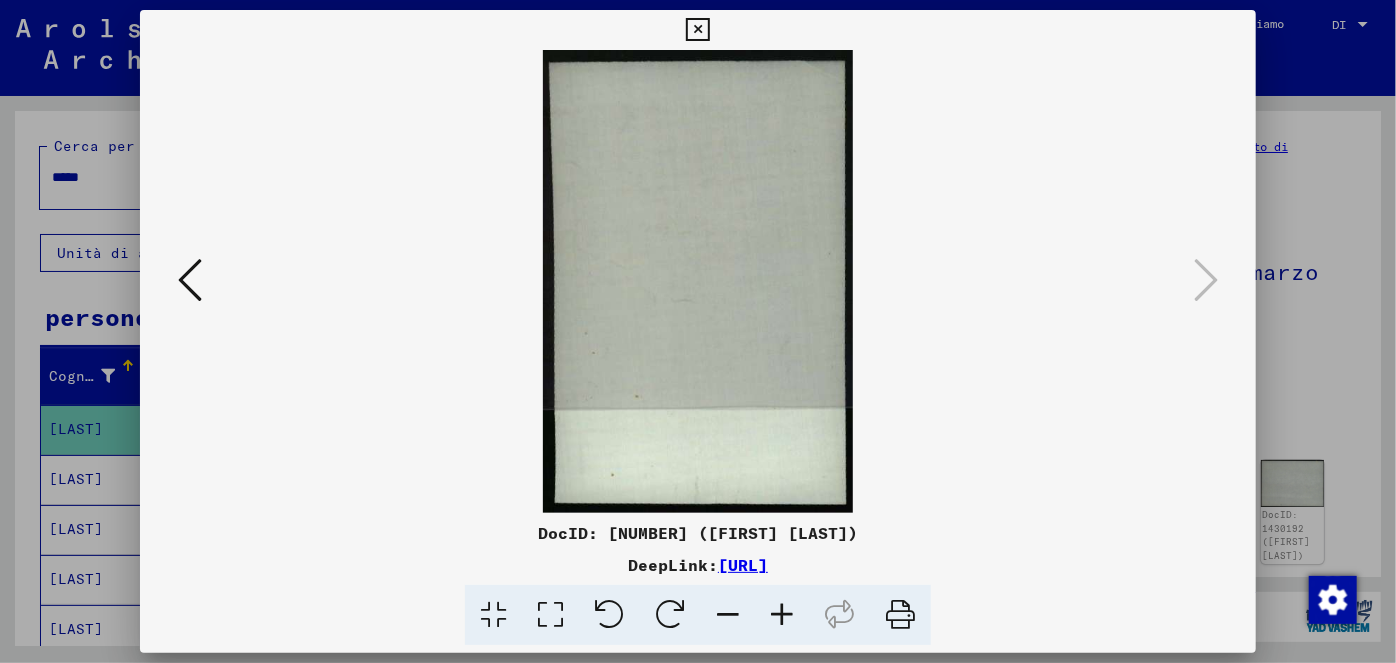 click at bounding box center [697, 30] 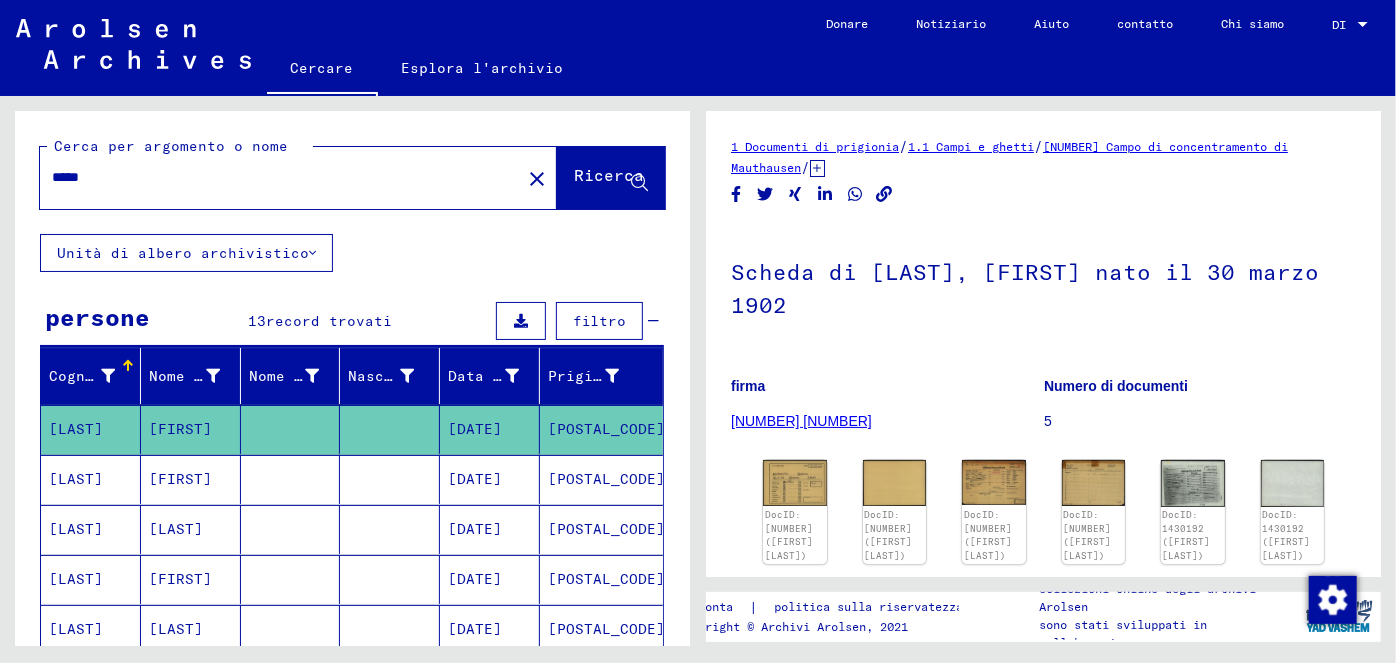 click on "[DATE]" at bounding box center [475, 429] 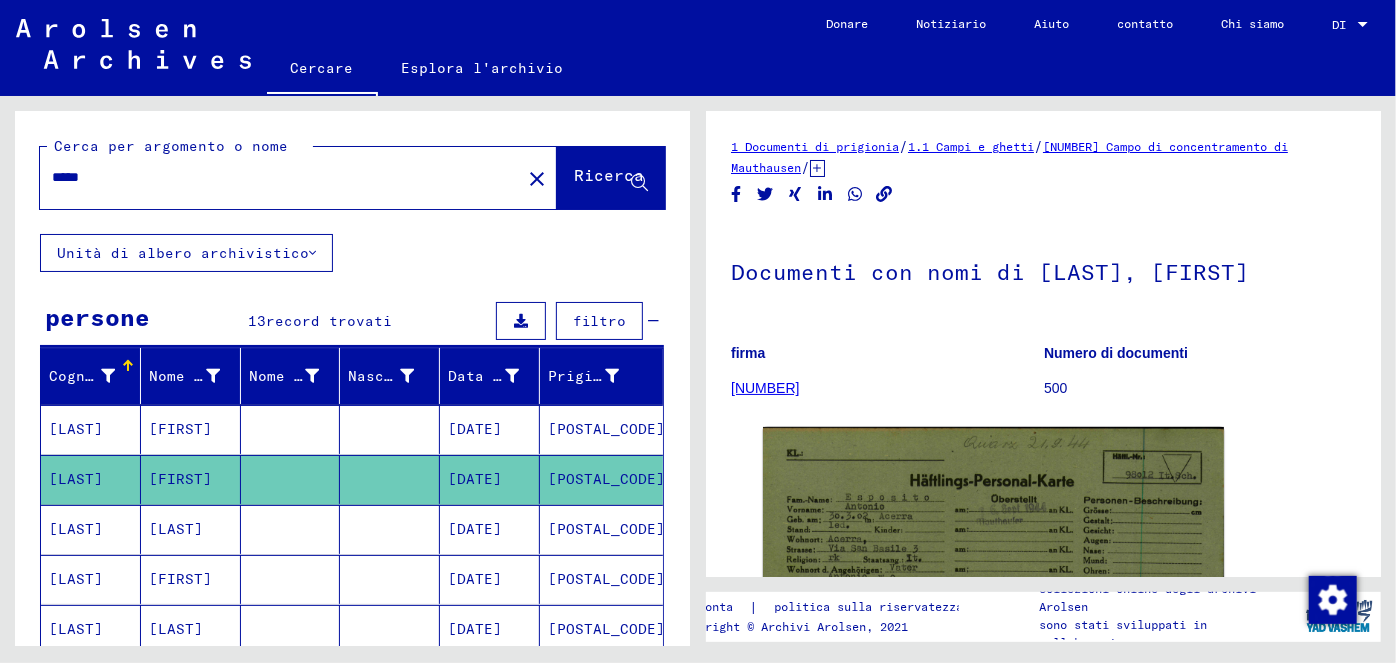 scroll, scrollTop: 0, scrollLeft: 0, axis: both 